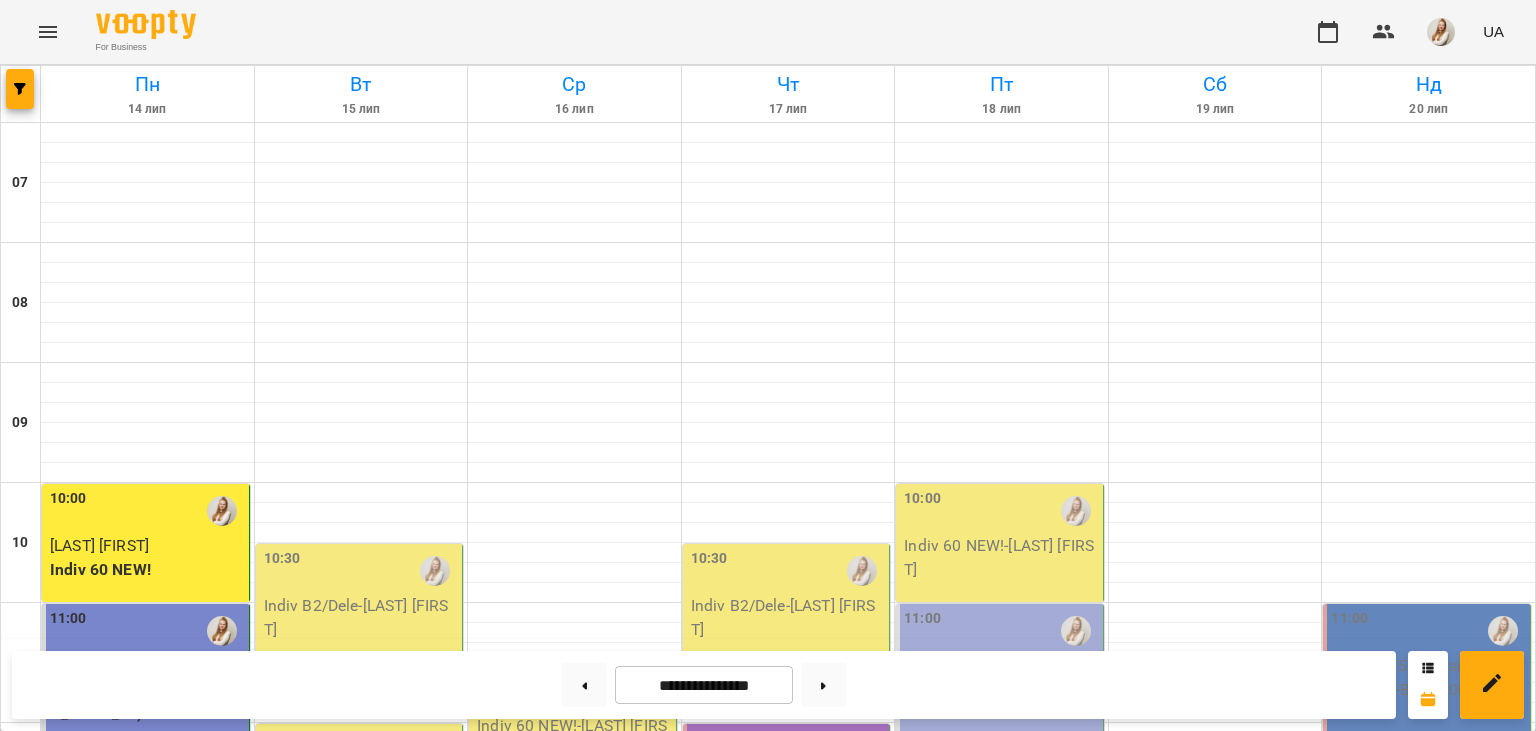 scroll, scrollTop: 0, scrollLeft: 0, axis: both 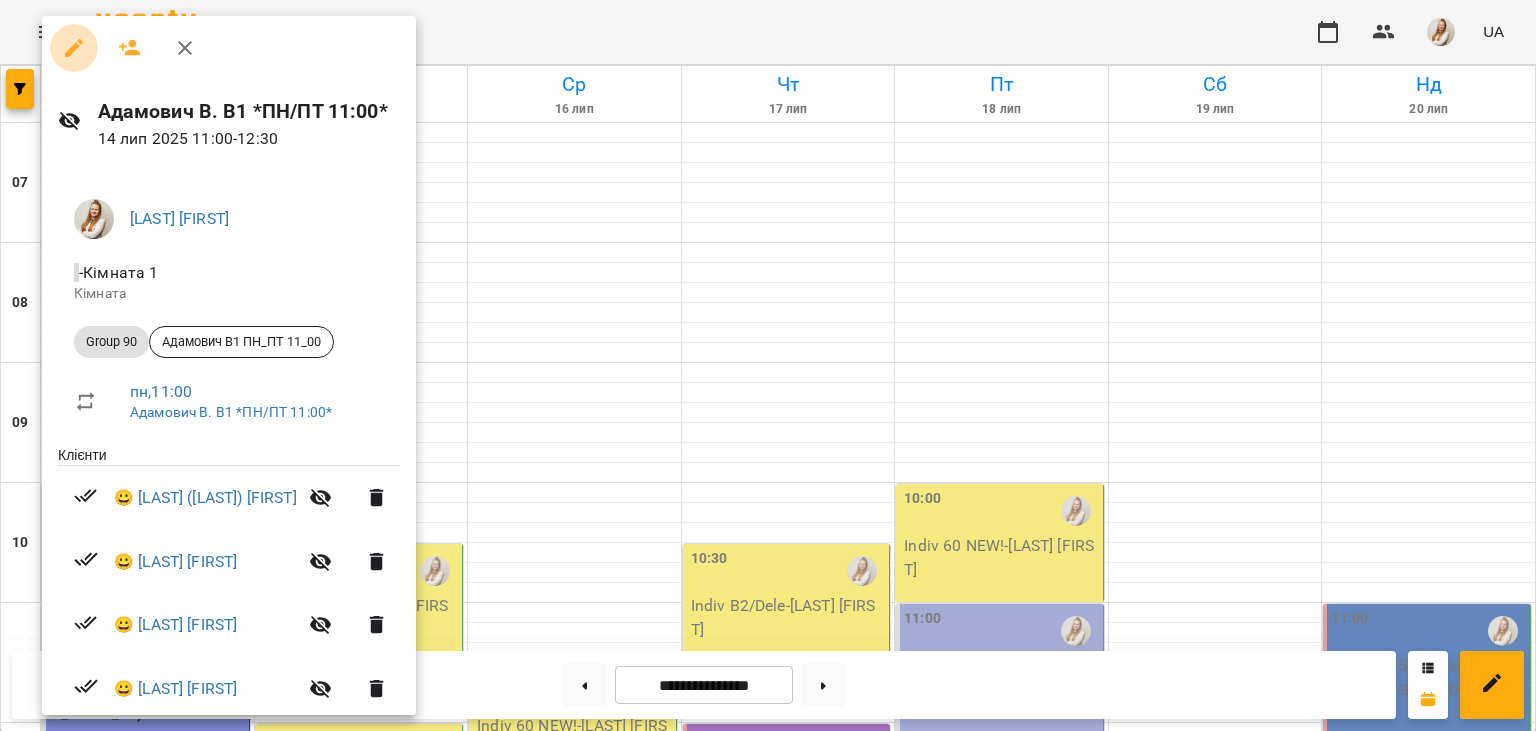 click 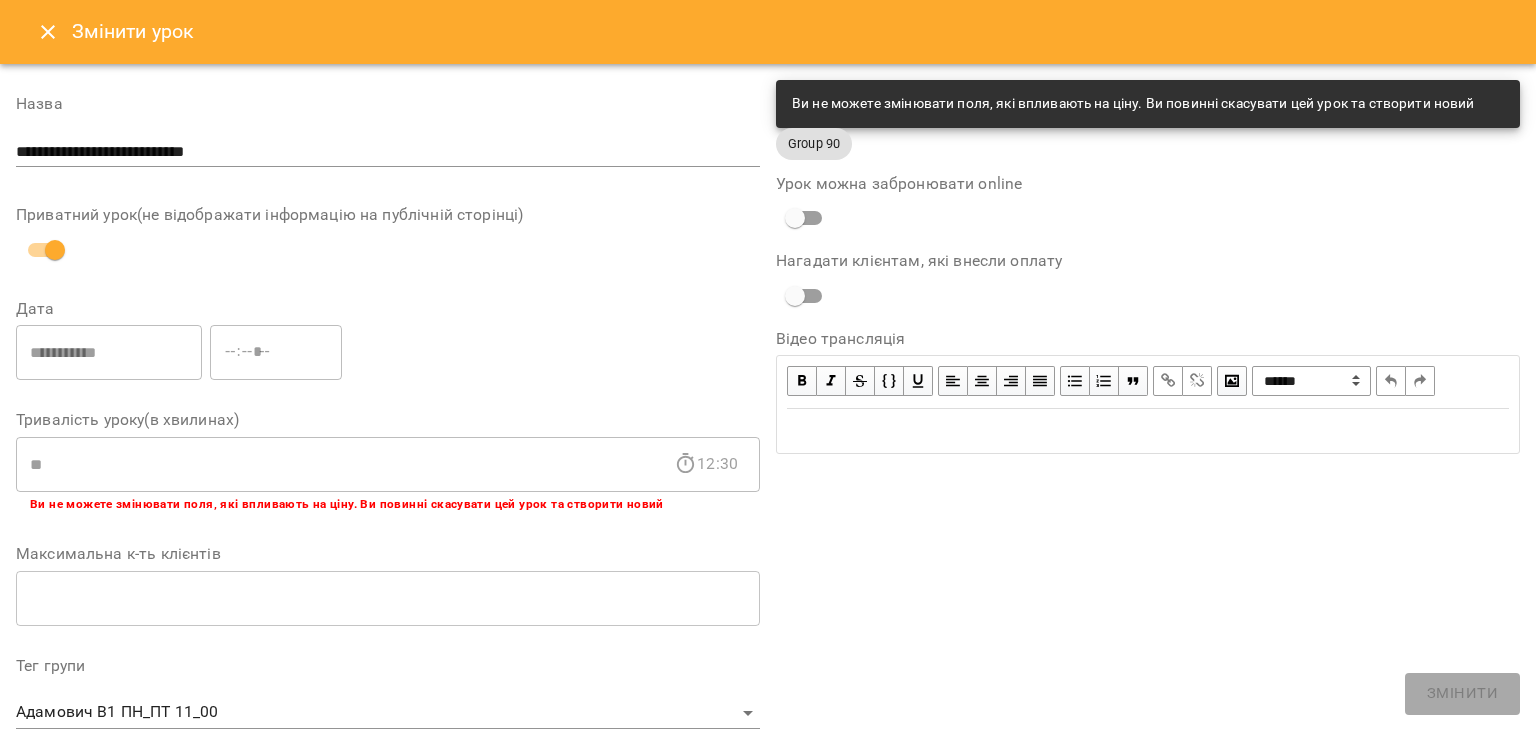 click on "**********" at bounding box center [1148, 677] 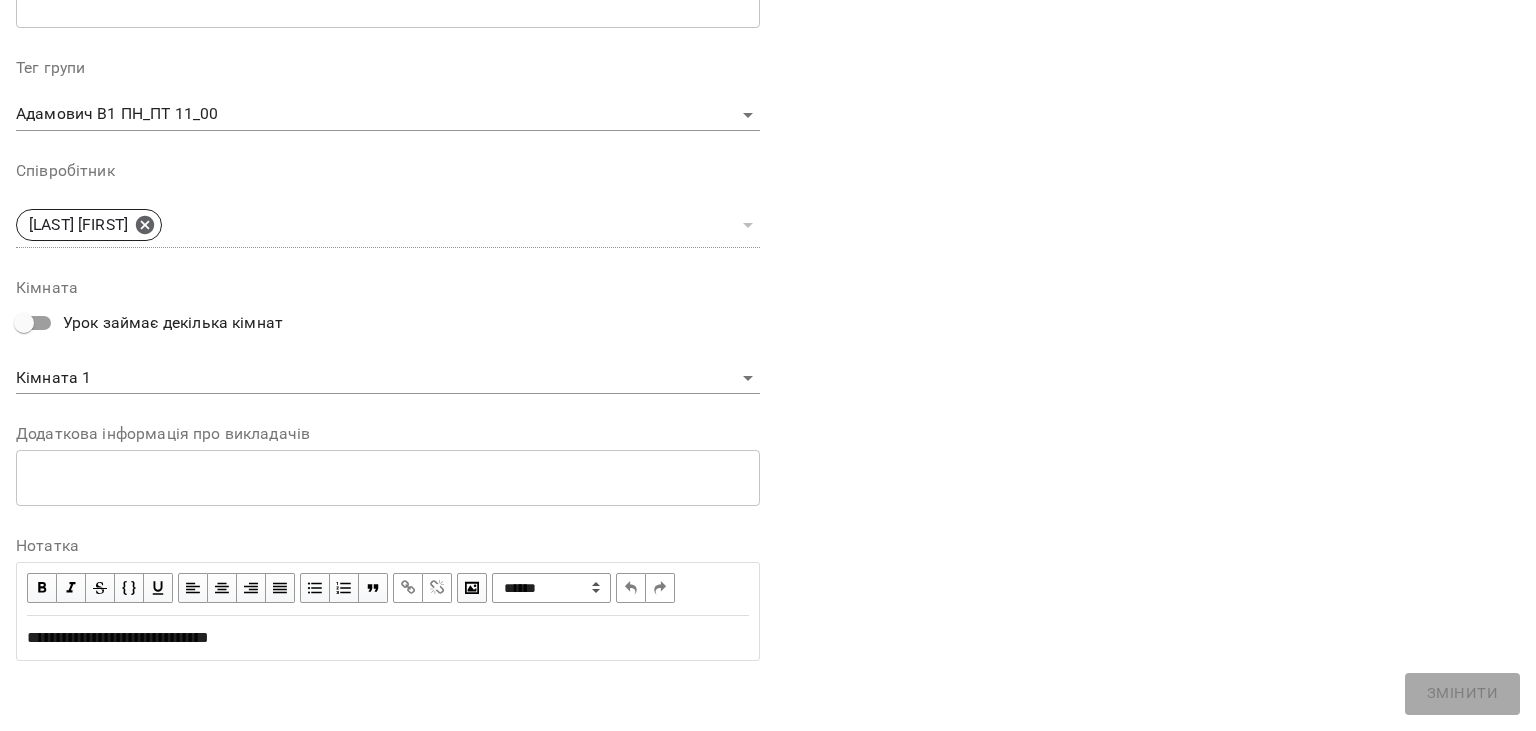 scroll, scrollTop: 0, scrollLeft: 0, axis: both 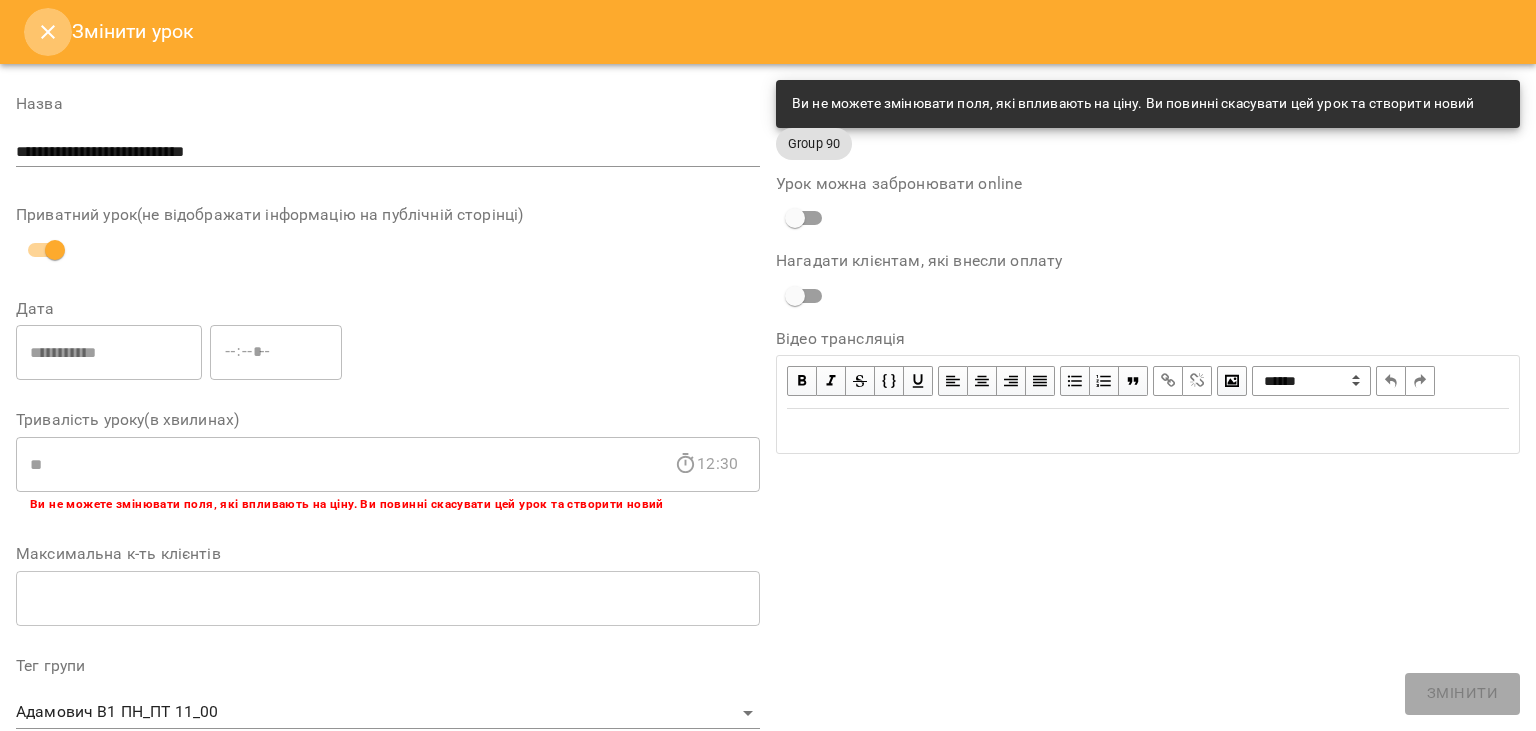 click 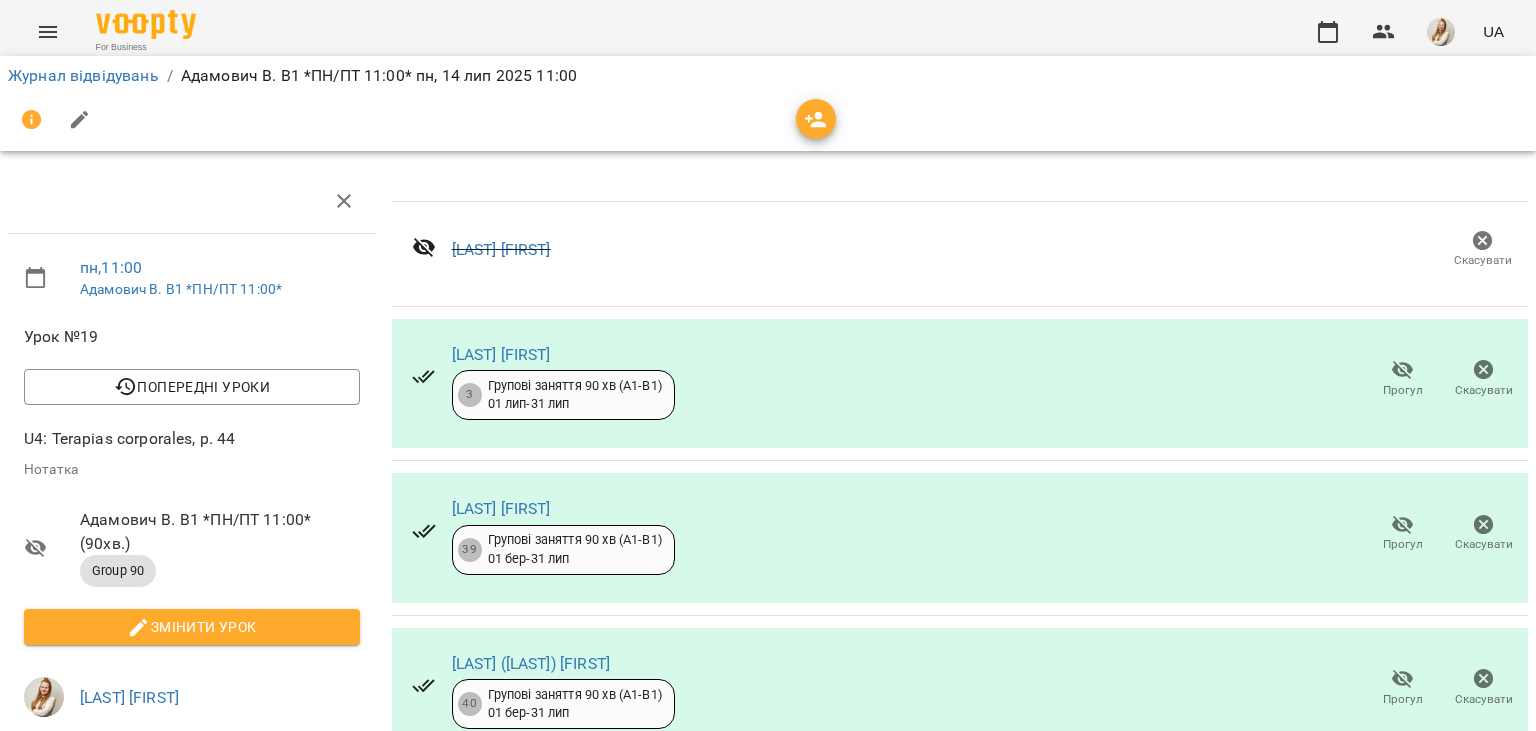 scroll, scrollTop: 97, scrollLeft: 0, axis: vertical 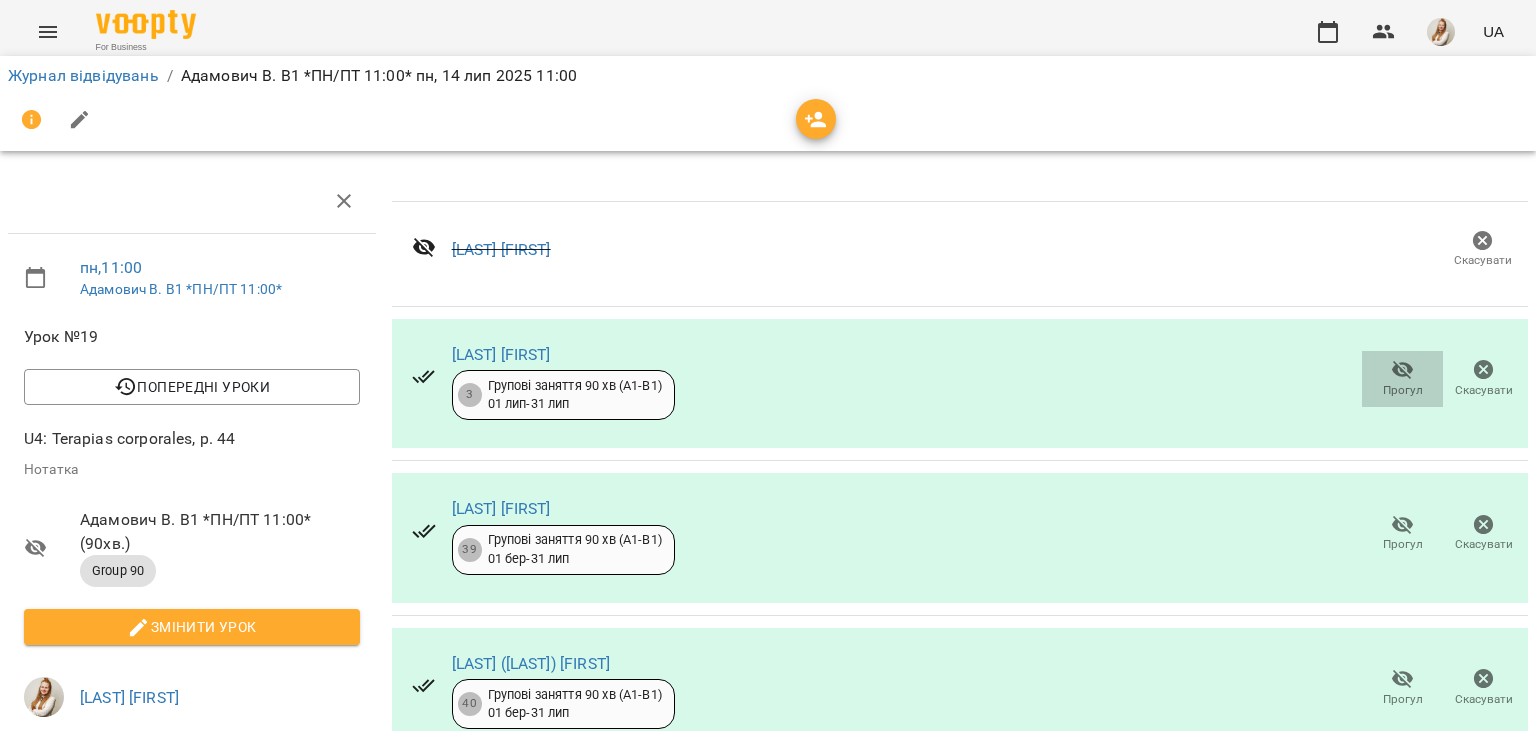 click on "Прогул" at bounding box center [1402, 378] 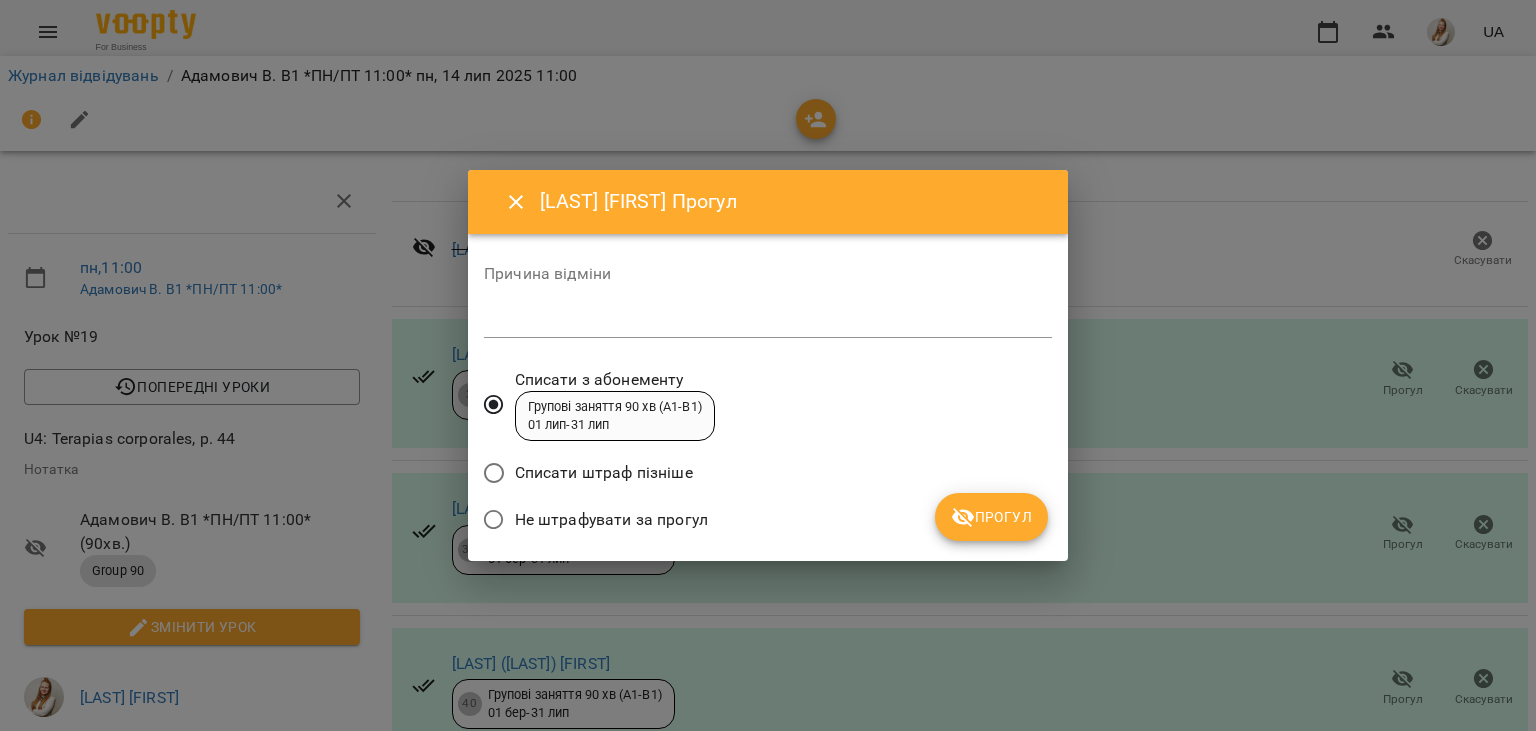 click on "Не штрафувати за прогул" at bounding box center [611, 520] 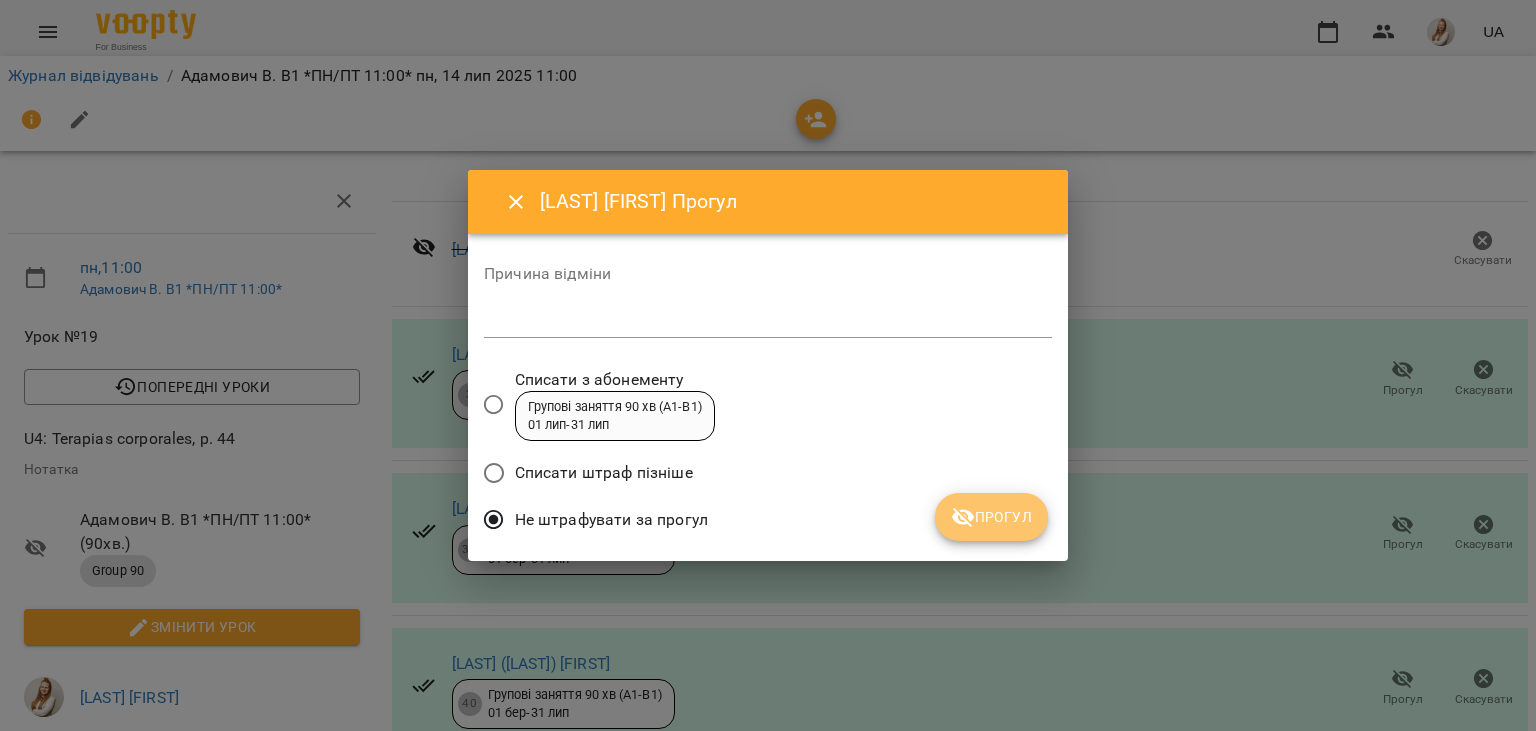 click on "Прогул" at bounding box center (991, 517) 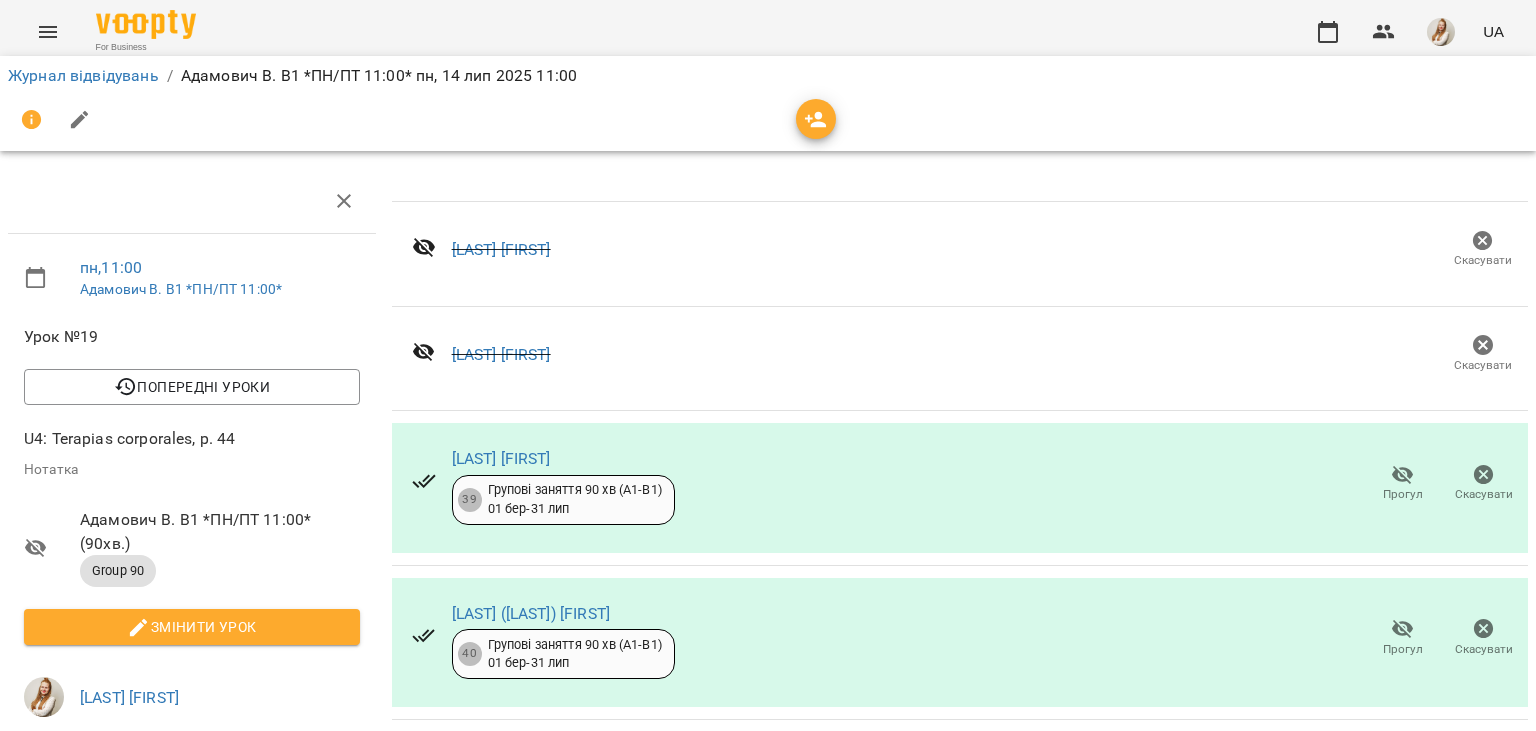 scroll, scrollTop: 425, scrollLeft: 0, axis: vertical 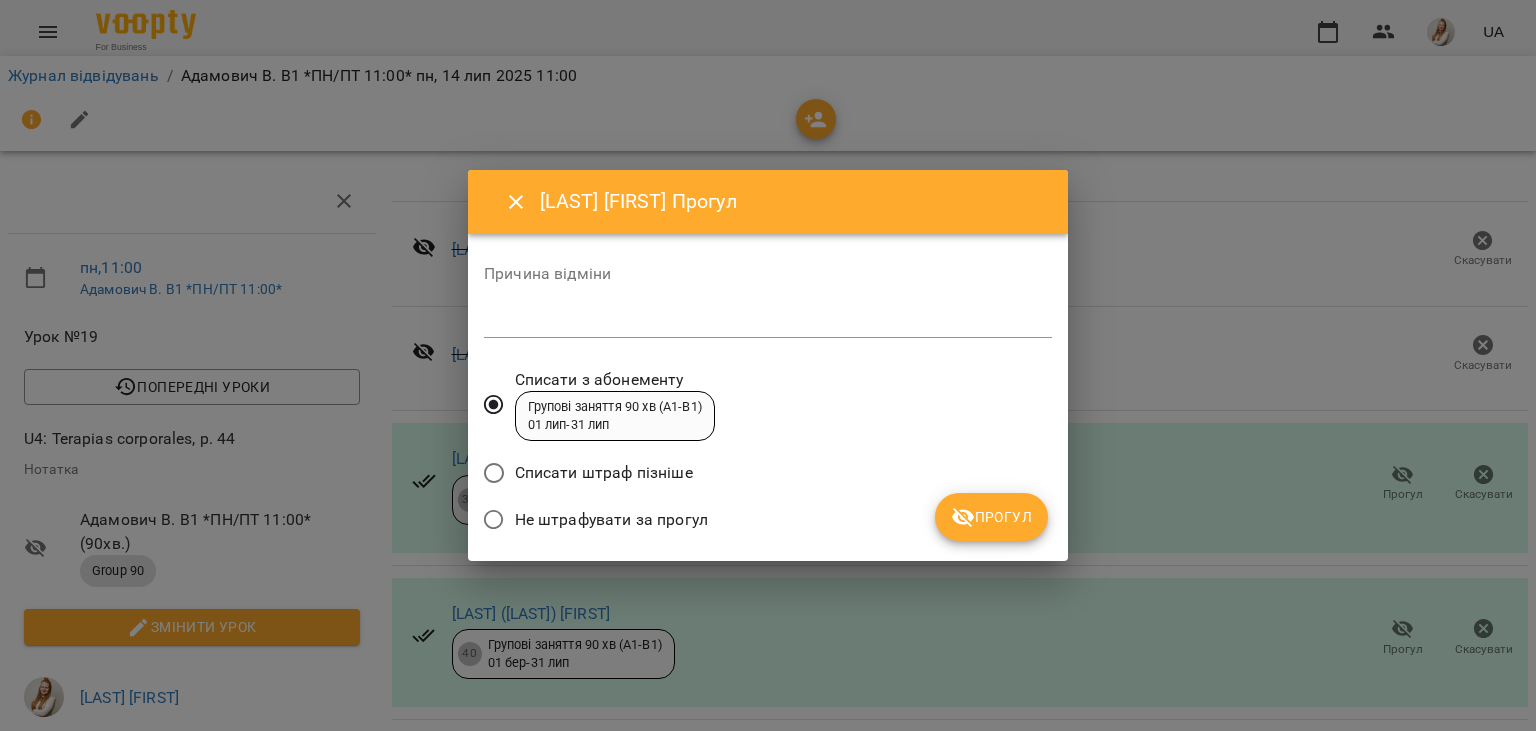 click on "Не штрафувати за прогул" at bounding box center (590, 520) 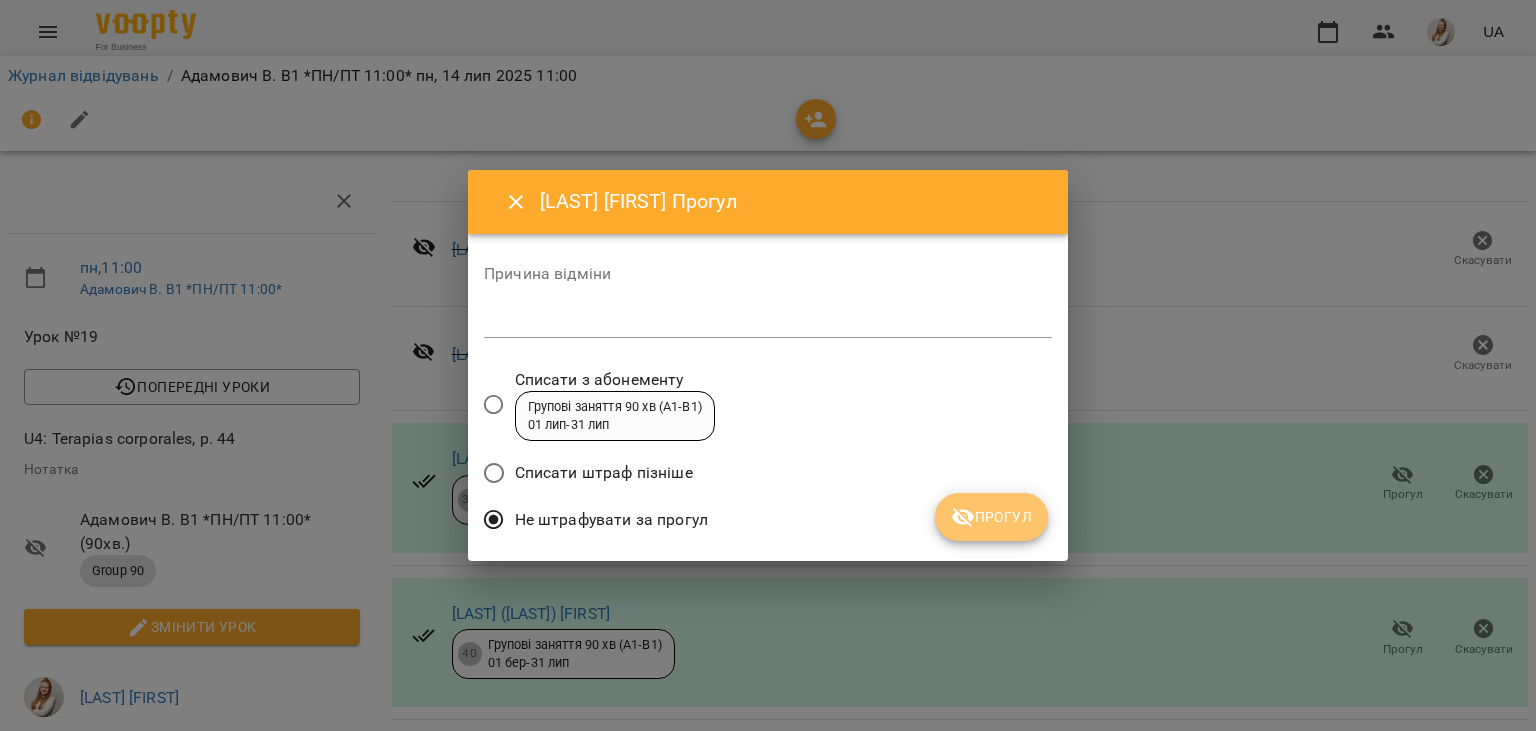click 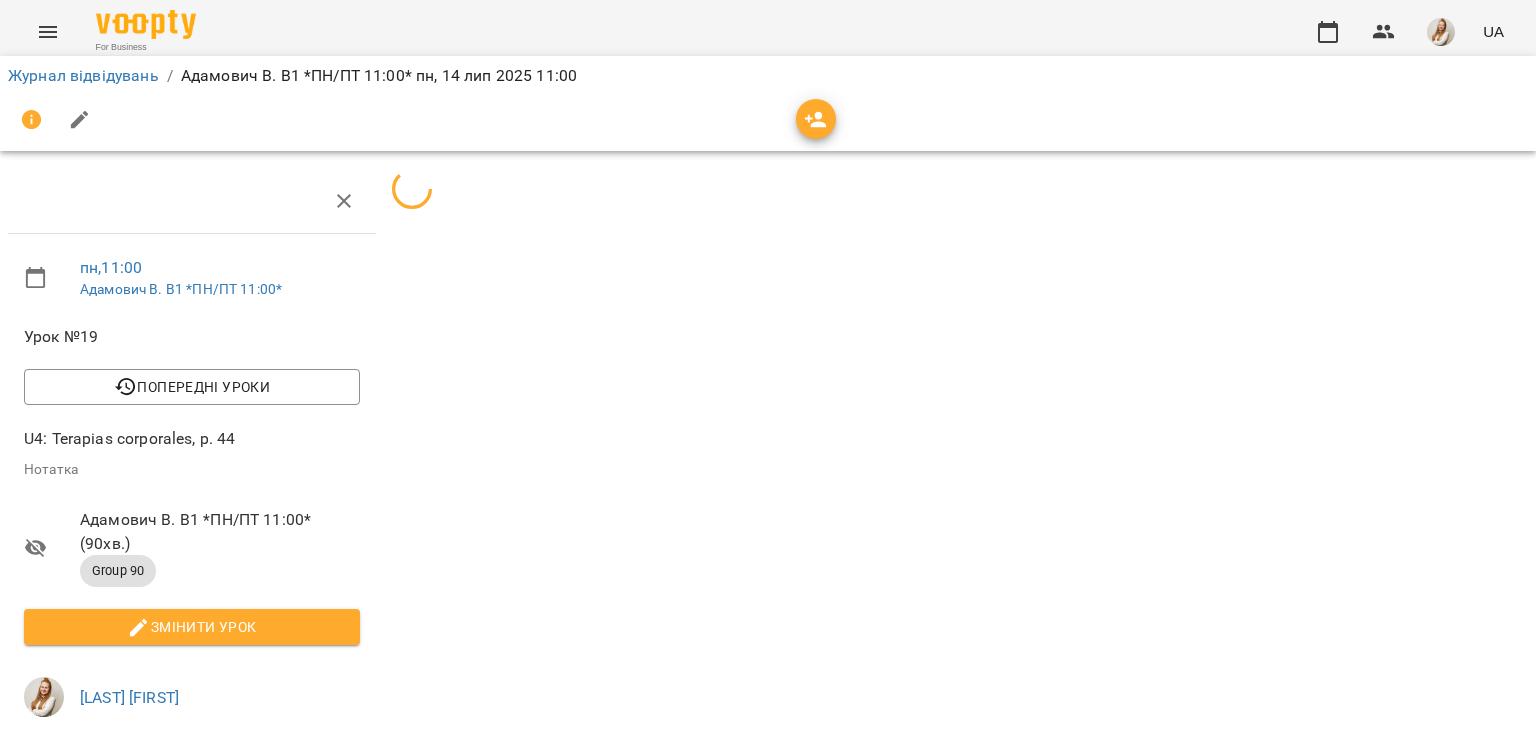 scroll, scrollTop: 257, scrollLeft: 0, axis: vertical 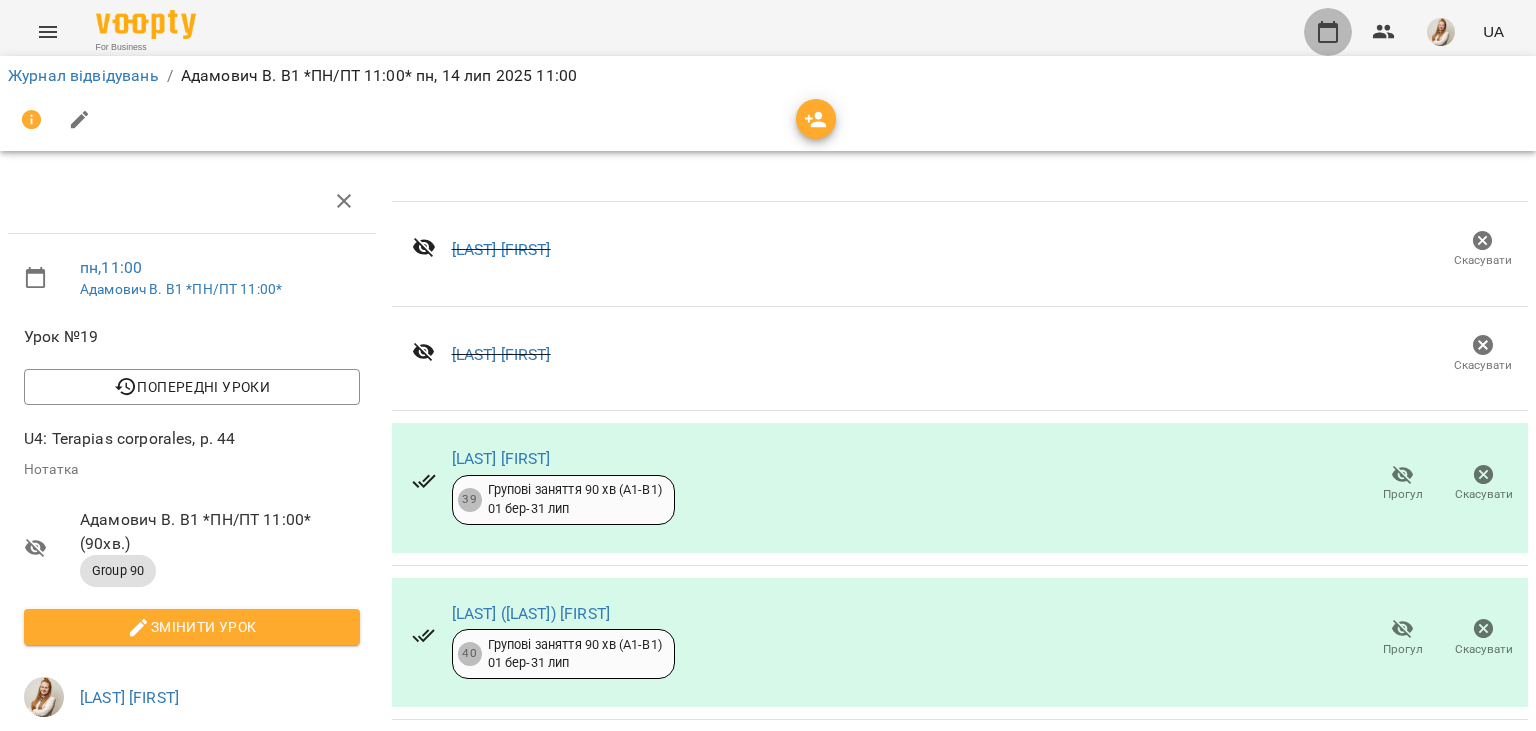 click at bounding box center [1328, 32] 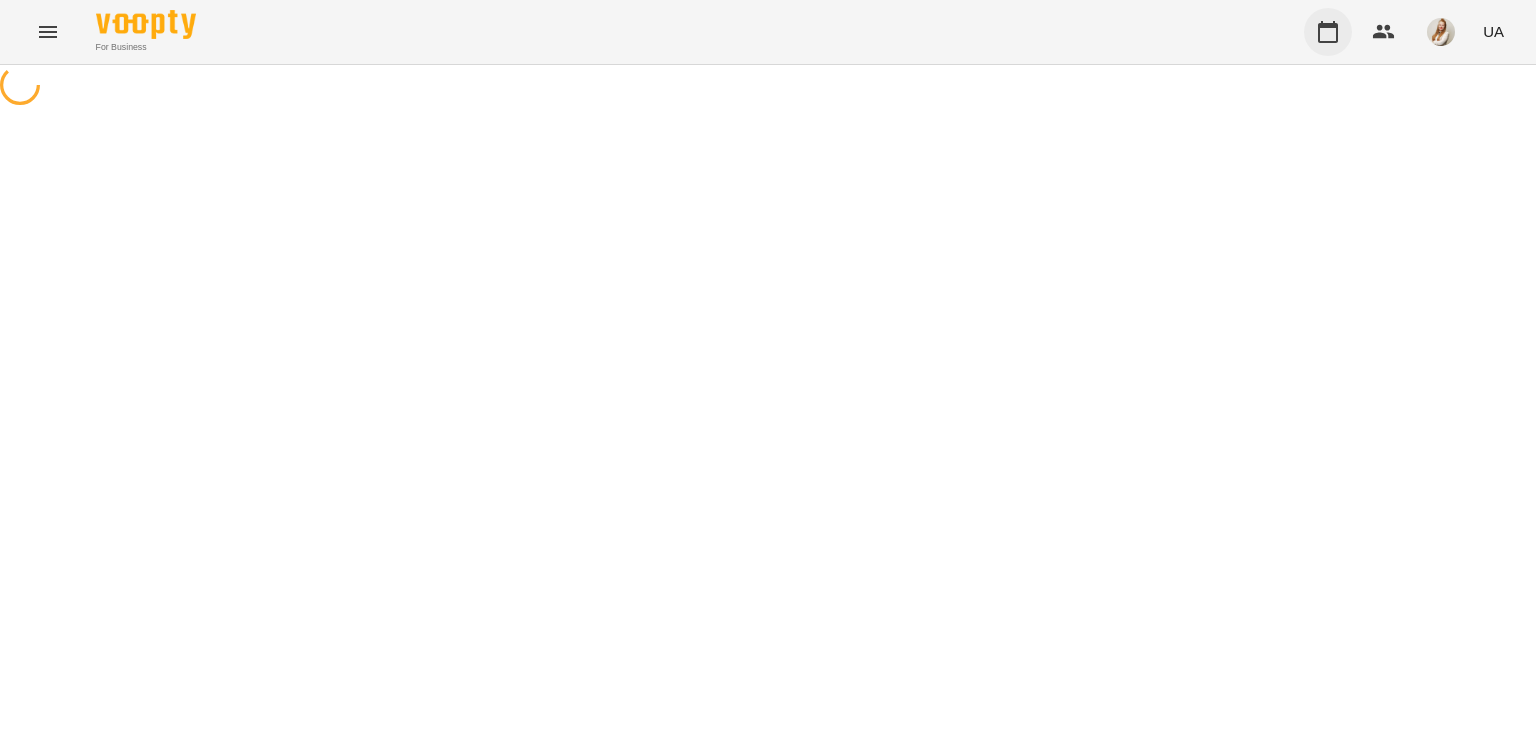 scroll, scrollTop: 0, scrollLeft: 0, axis: both 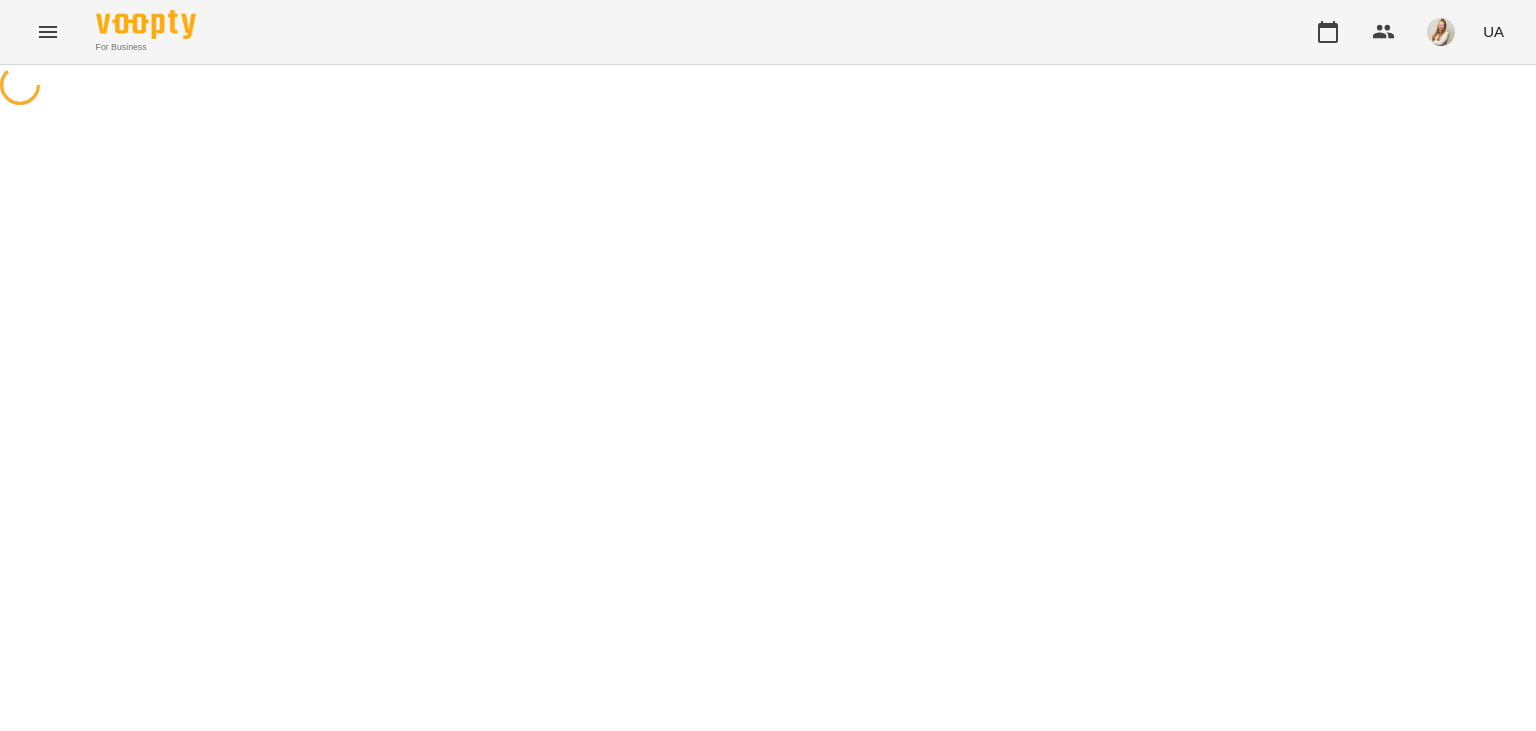 click on "For Business UA" at bounding box center [768, 32] 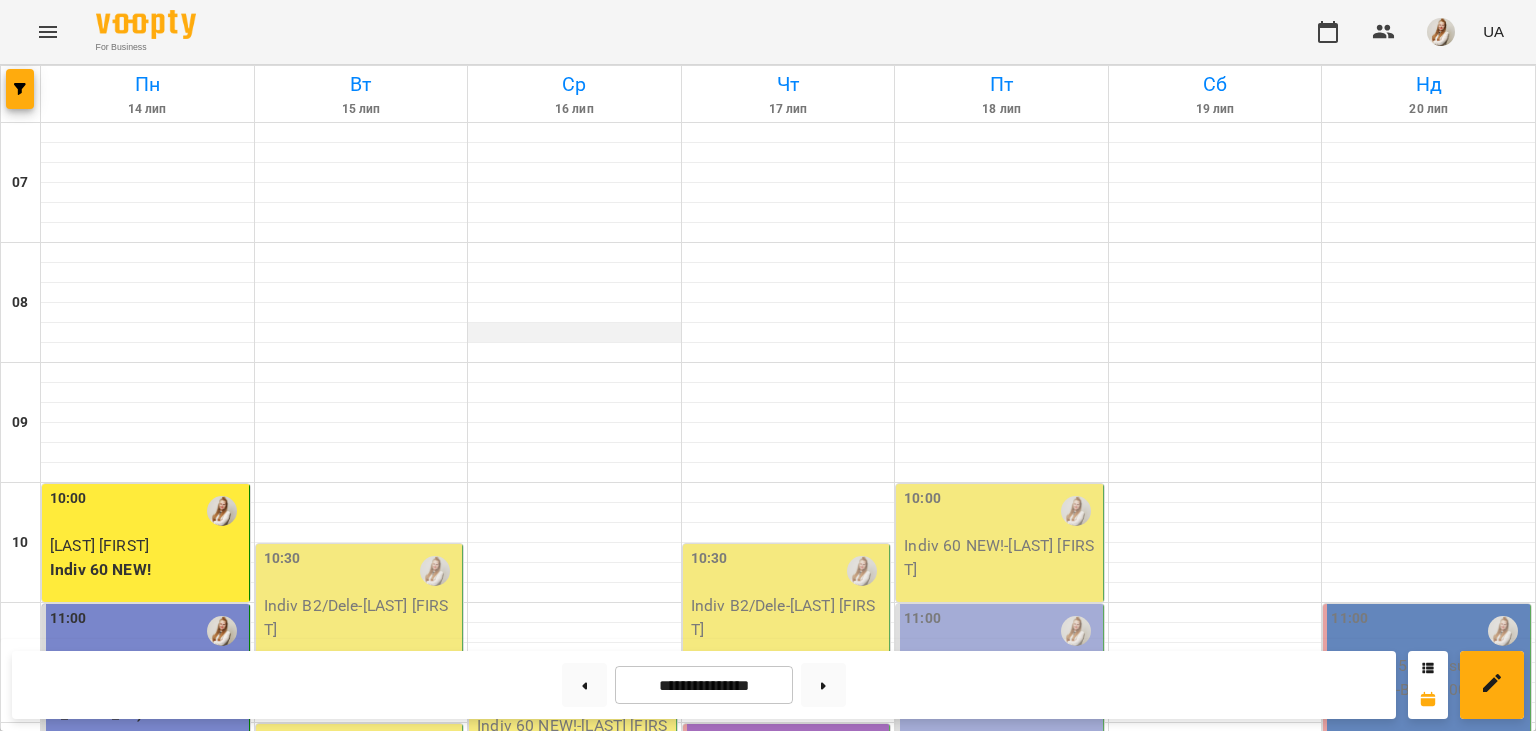 scroll, scrollTop: 102, scrollLeft: 0, axis: vertical 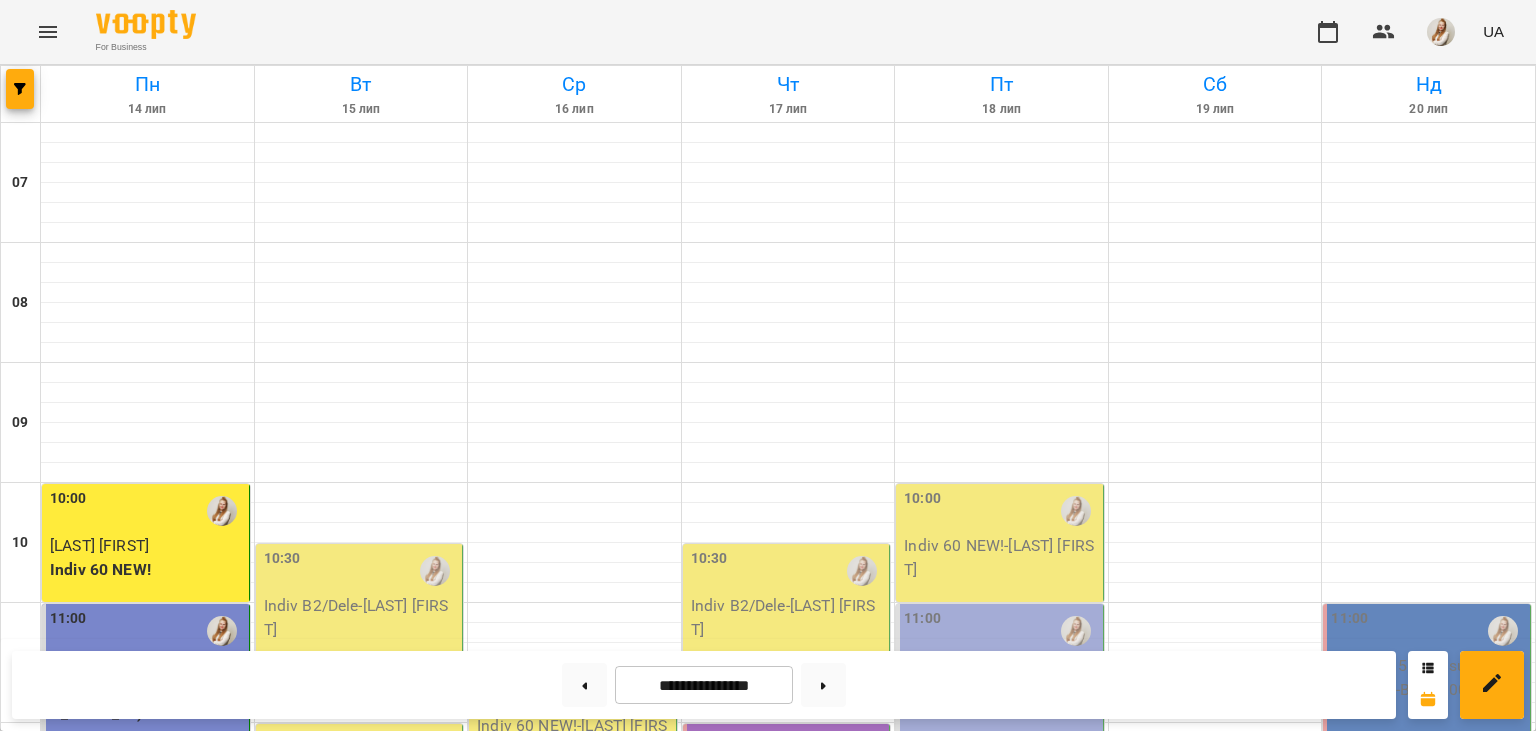 click on "[NAME]" at bounding box center [95, 857] 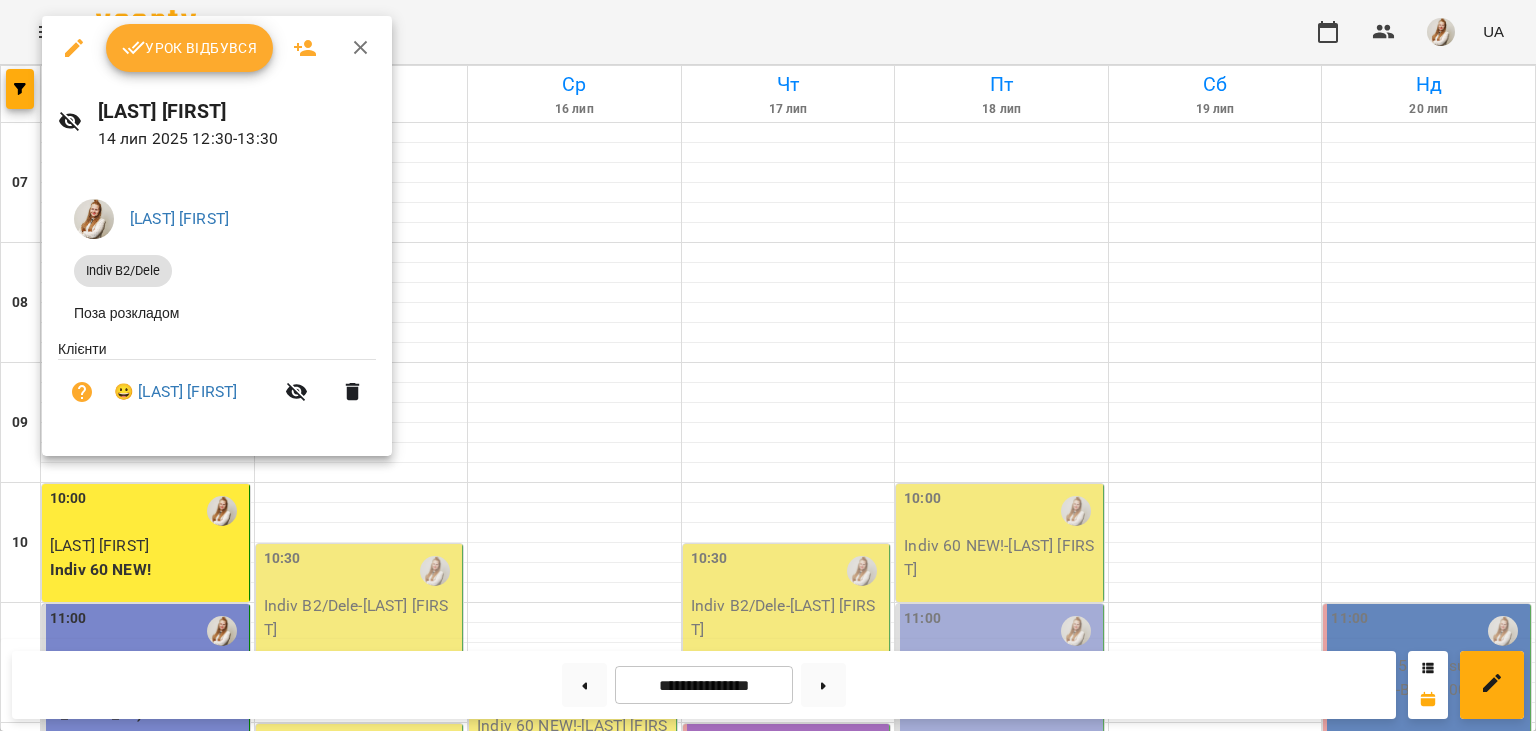 click at bounding box center [768, 365] 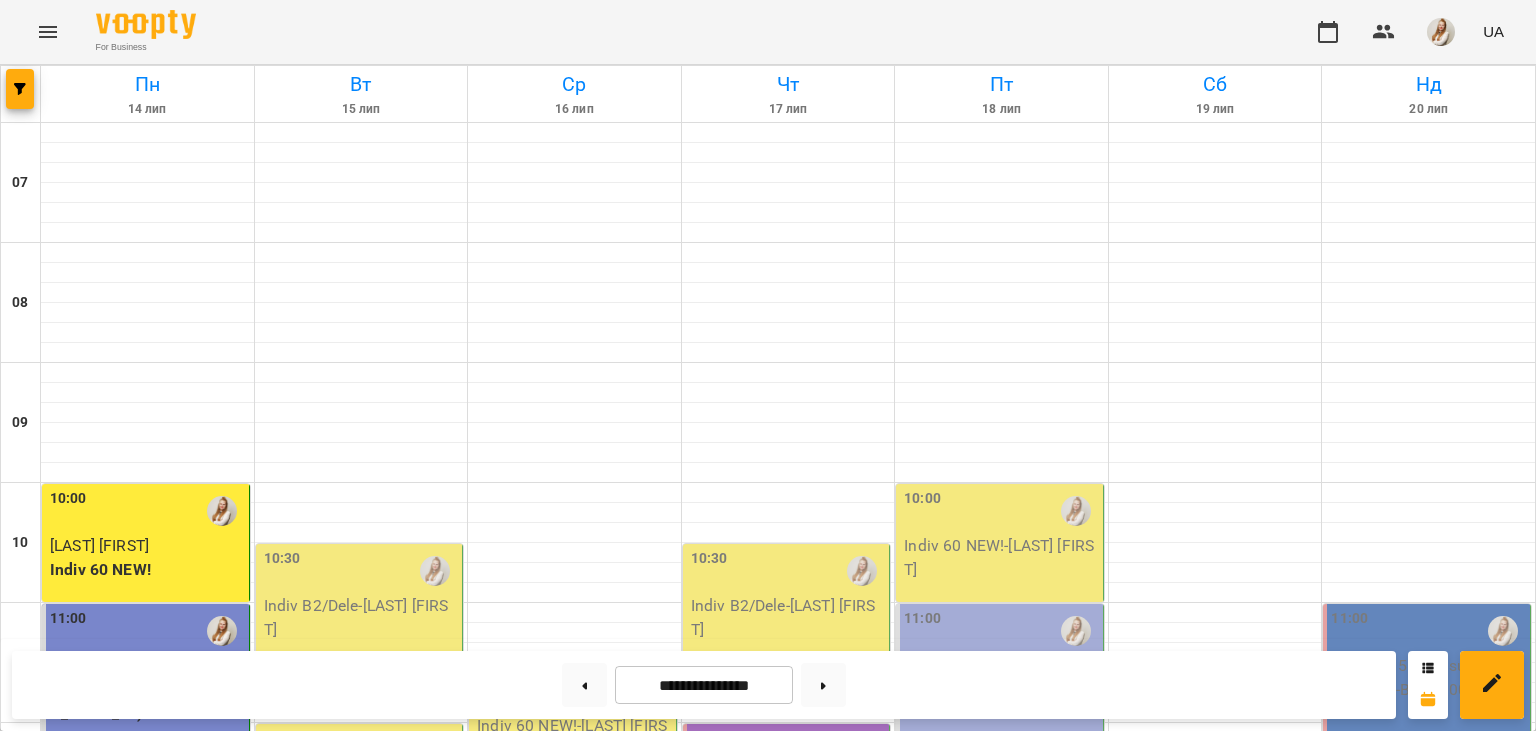 click on "Indiv B2/Dele" at bounding box center [95, 904] 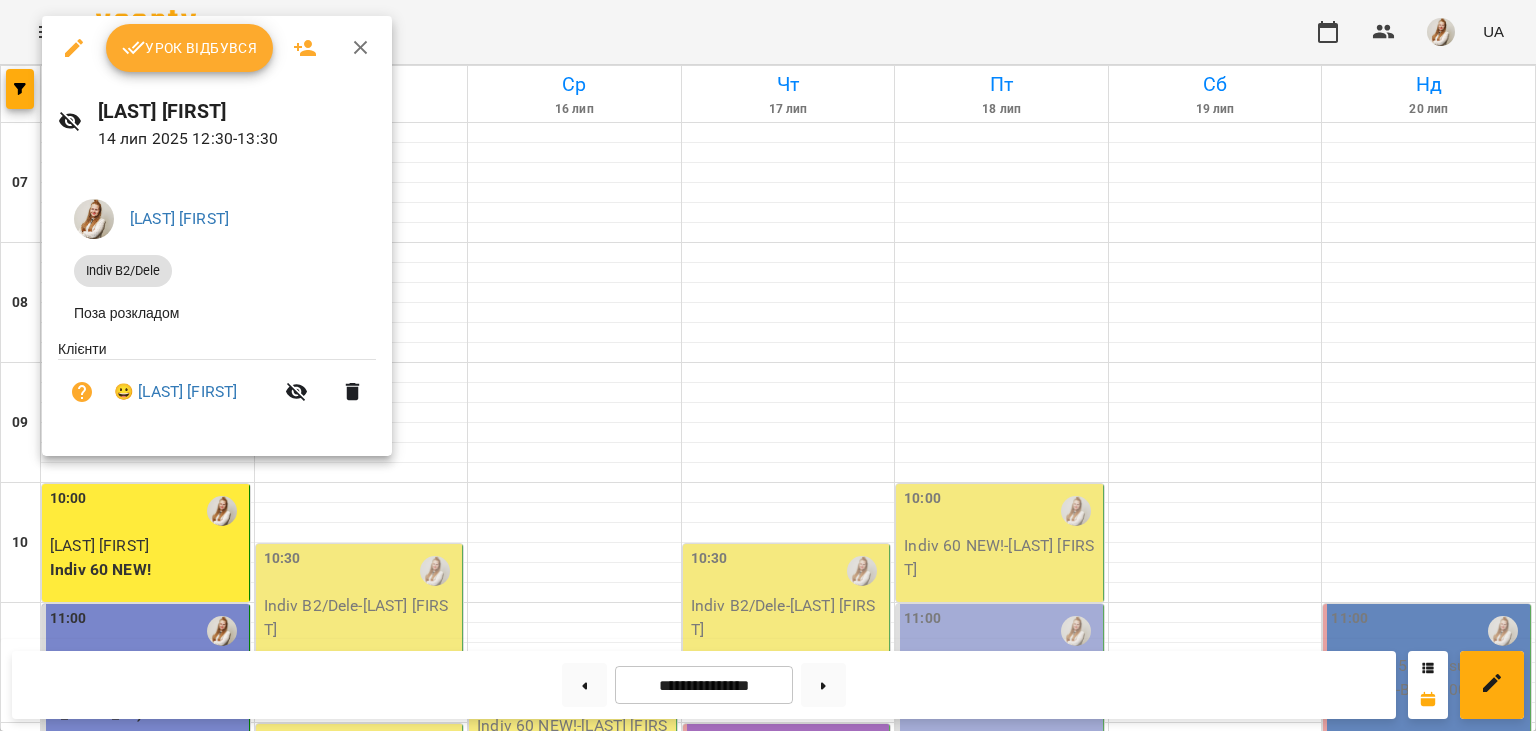 click at bounding box center [768, 365] 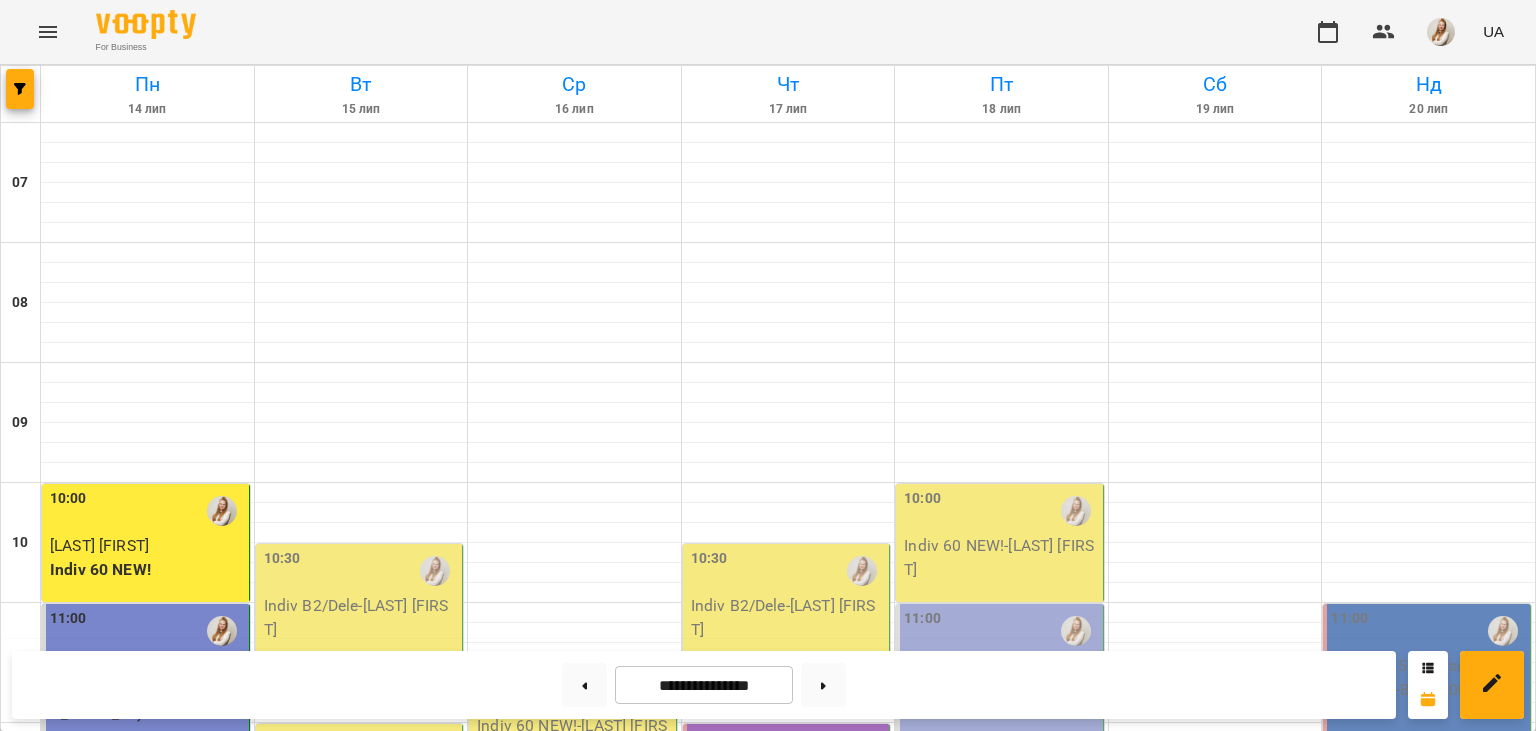 click on "[NAME]" at bounding box center (95, 857) 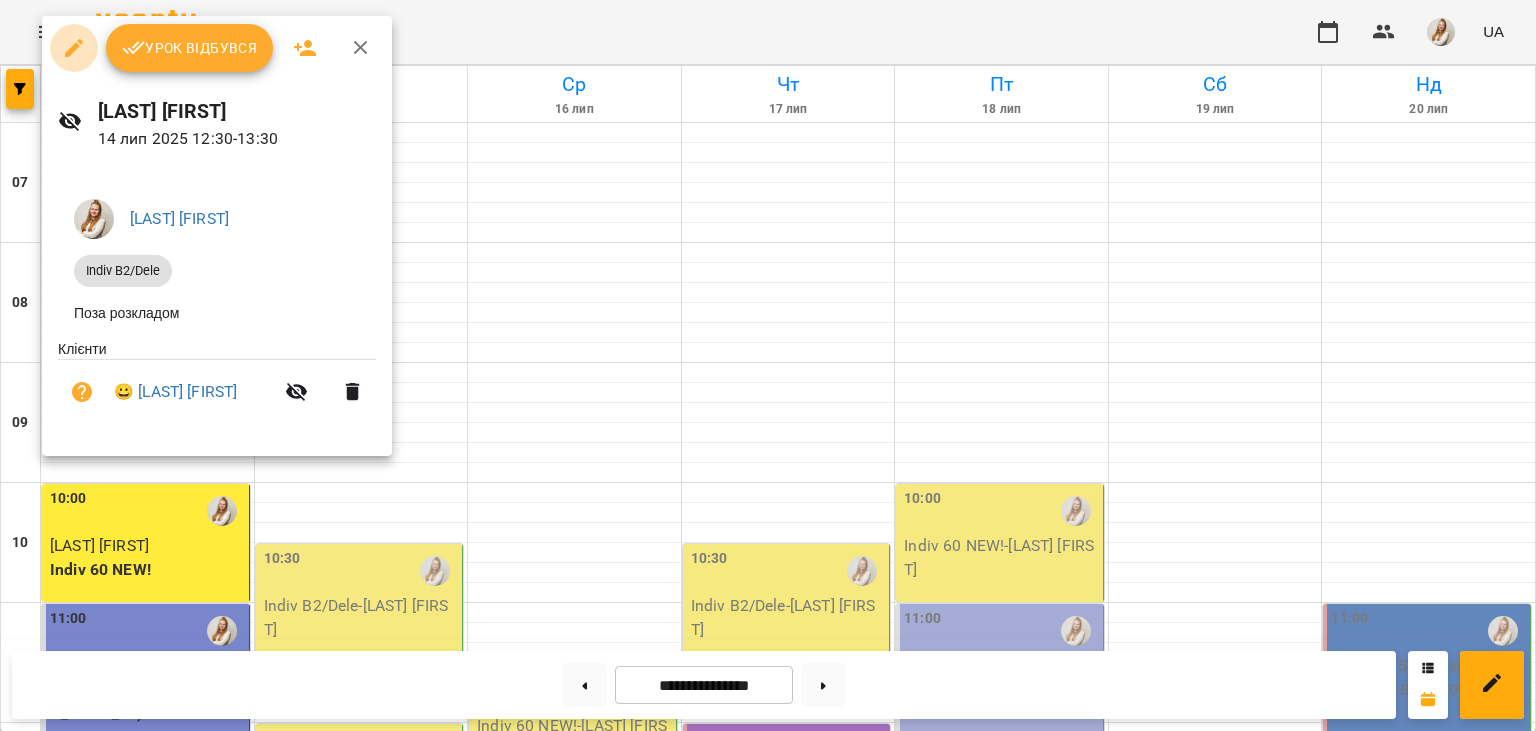click at bounding box center (74, 48) 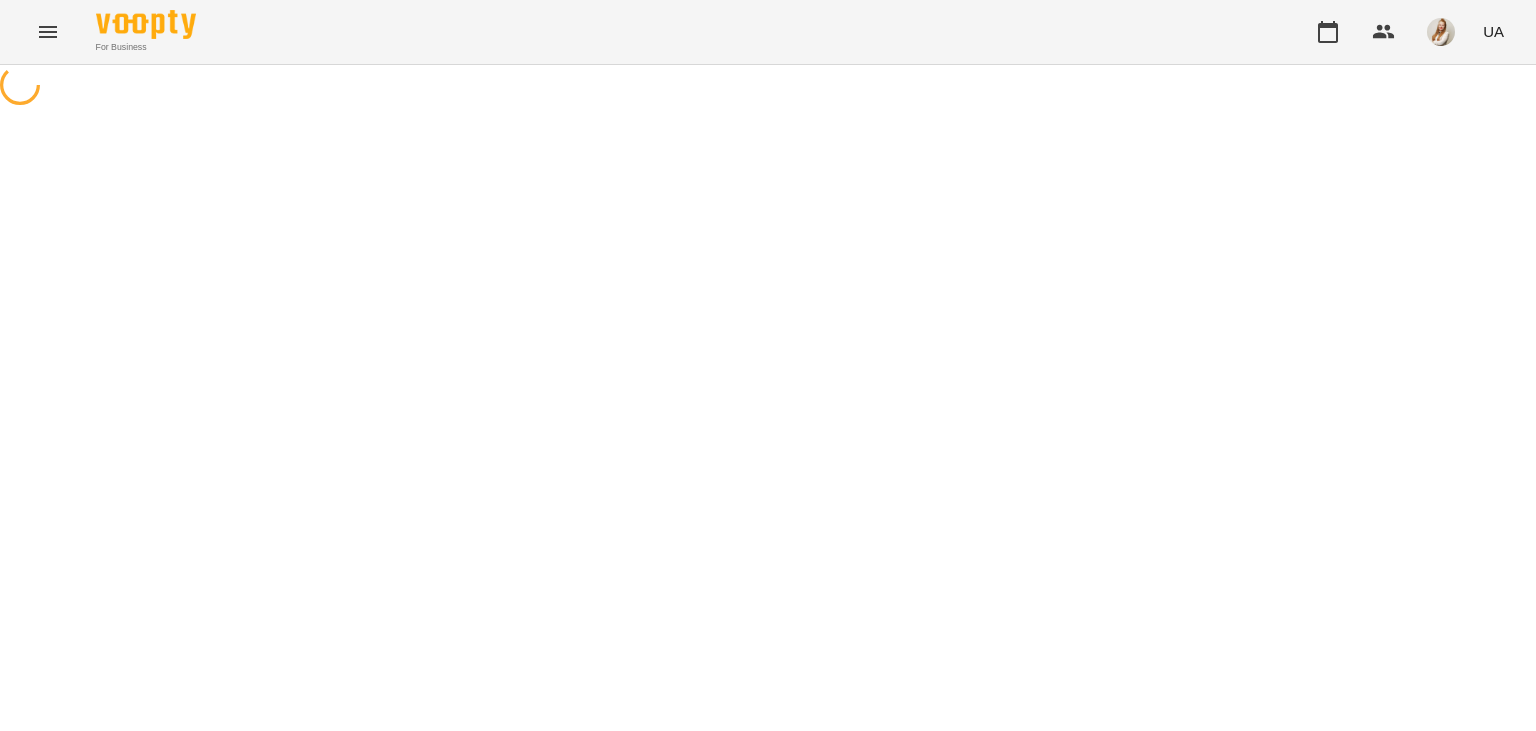 click at bounding box center [768, 55] 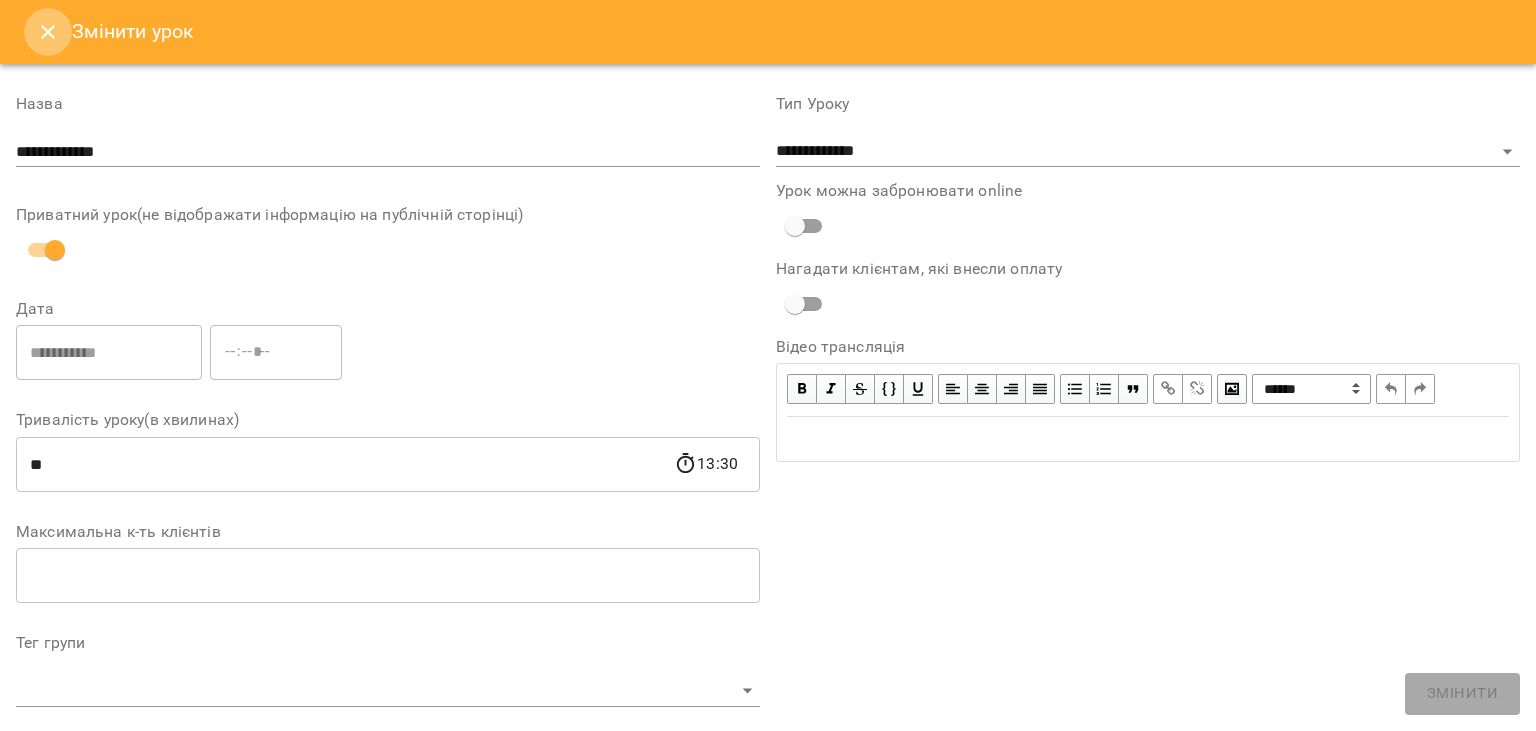 click 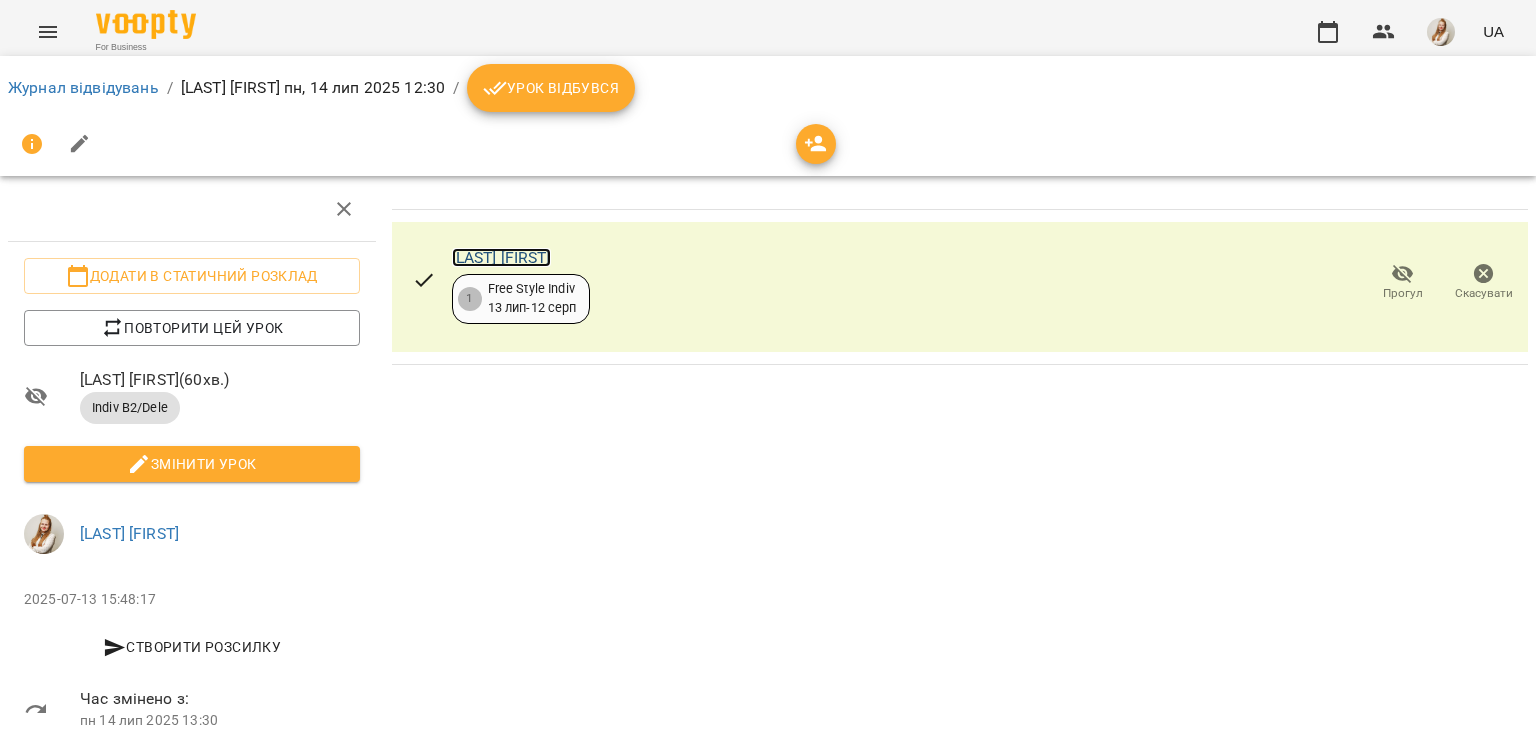 click on "[NAME]" at bounding box center [501, 257] 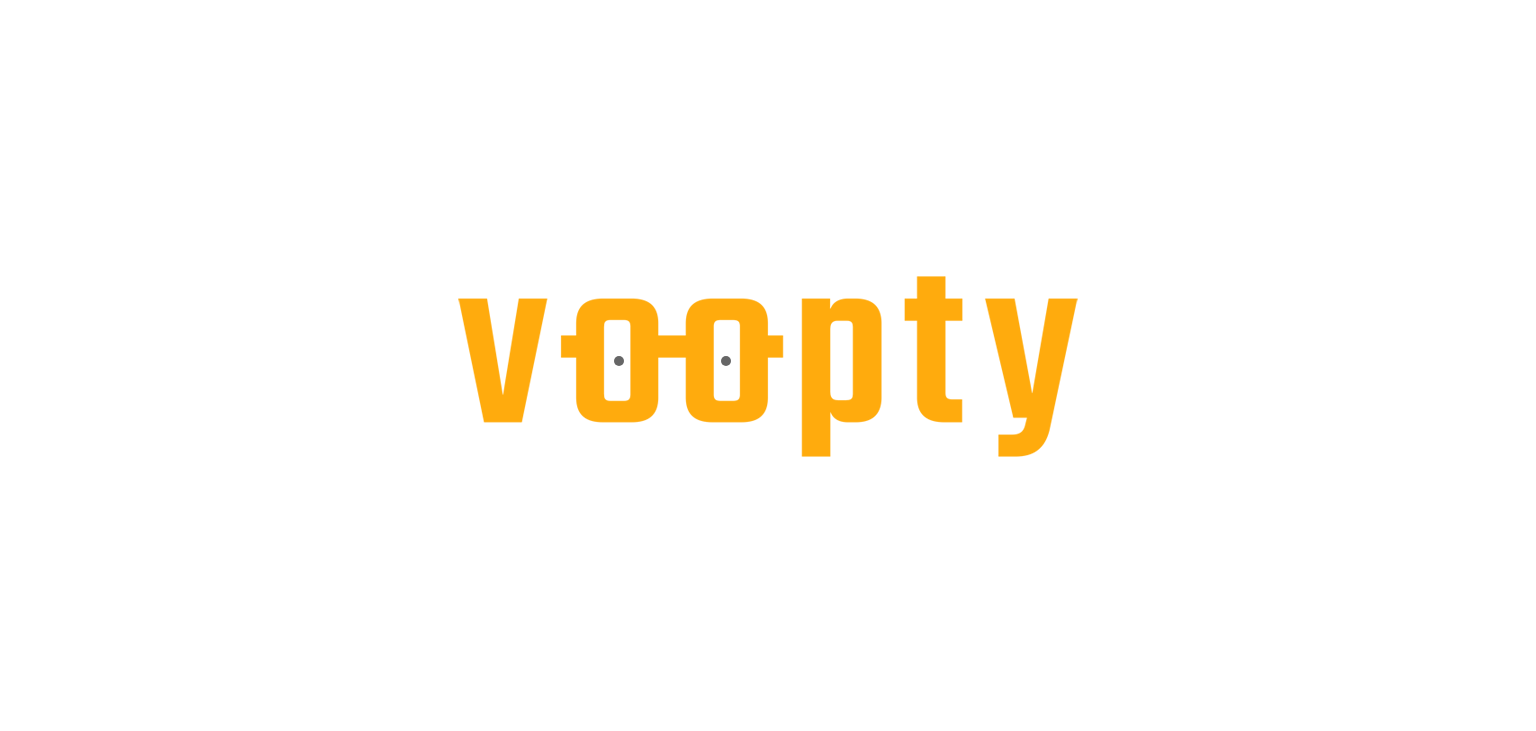 scroll, scrollTop: 0, scrollLeft: 0, axis: both 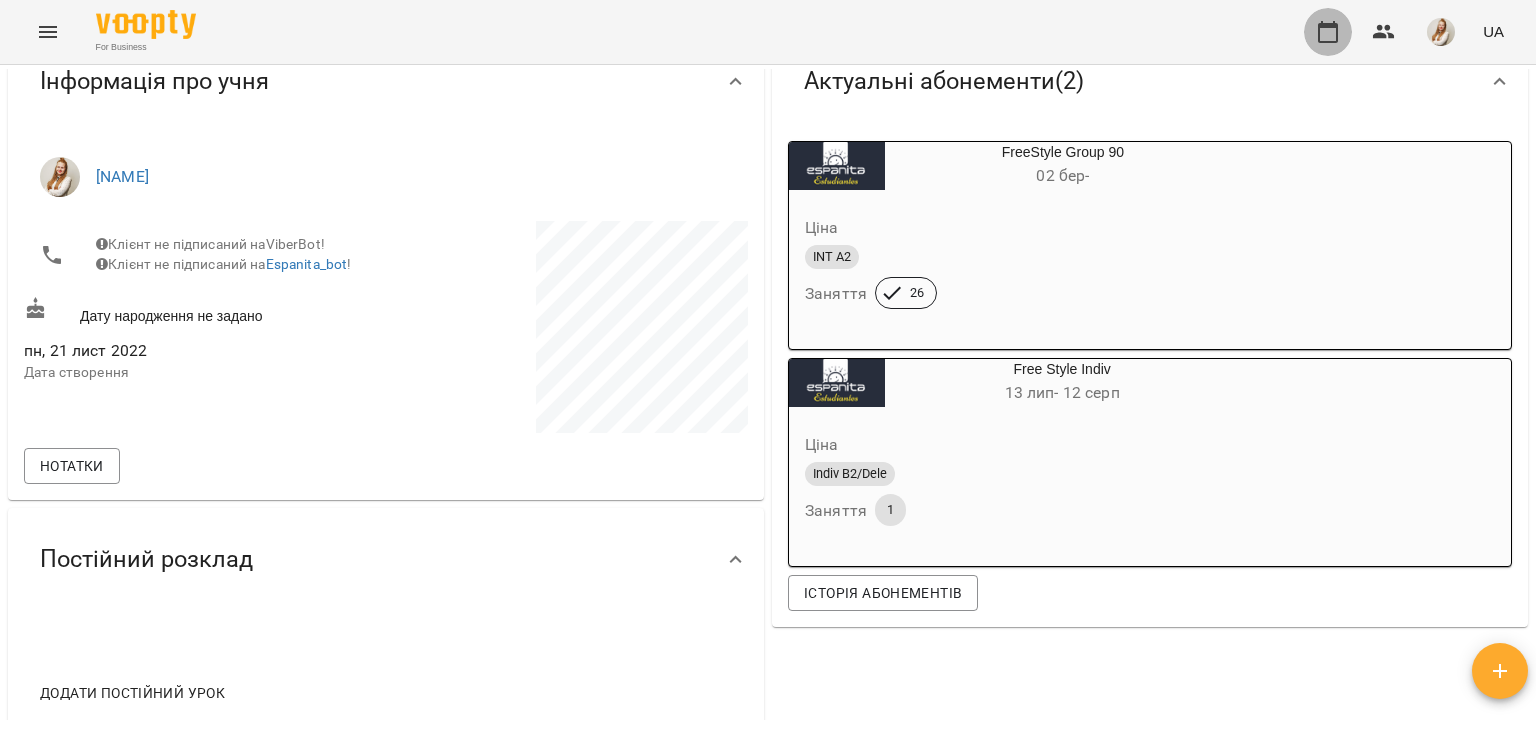 click 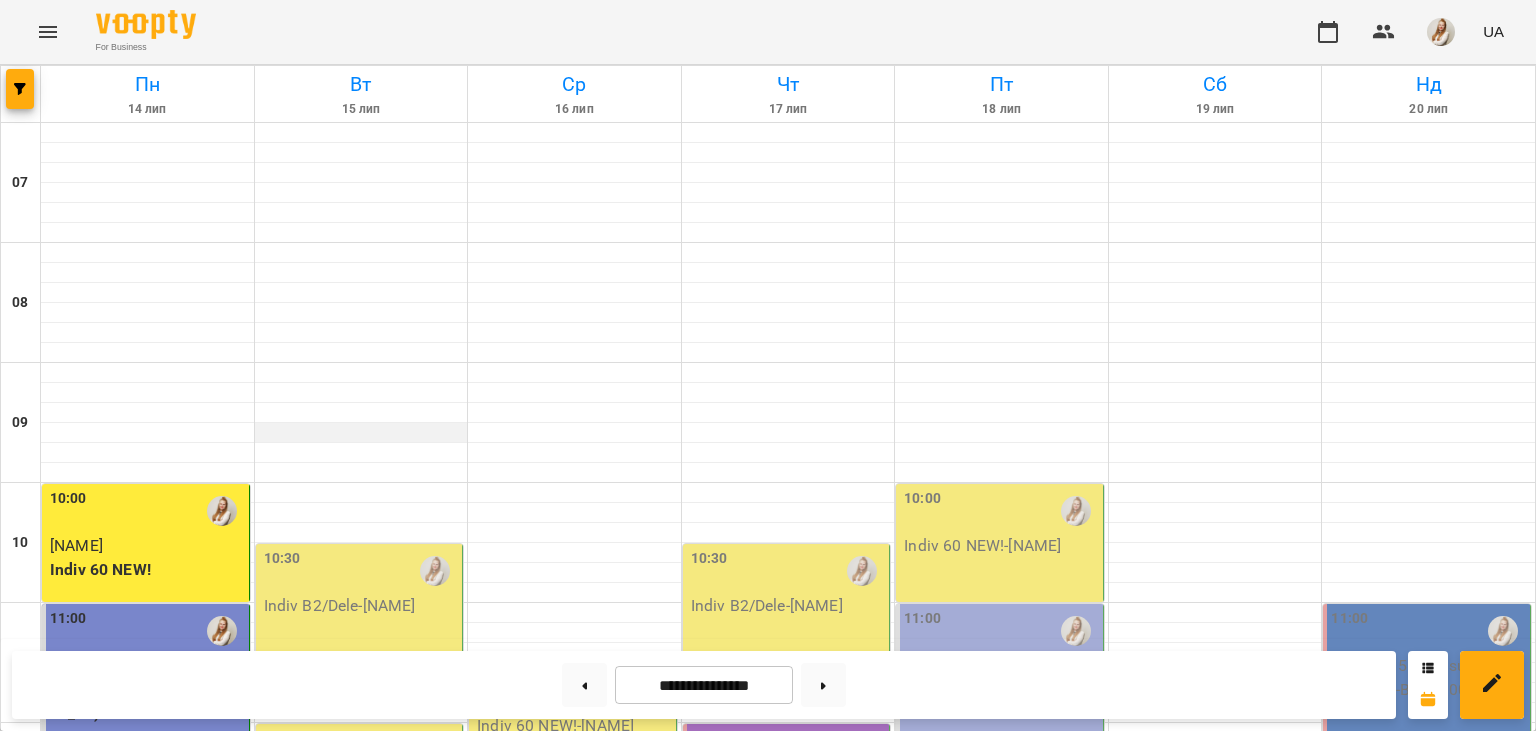 scroll, scrollTop: 193, scrollLeft: 0, axis: vertical 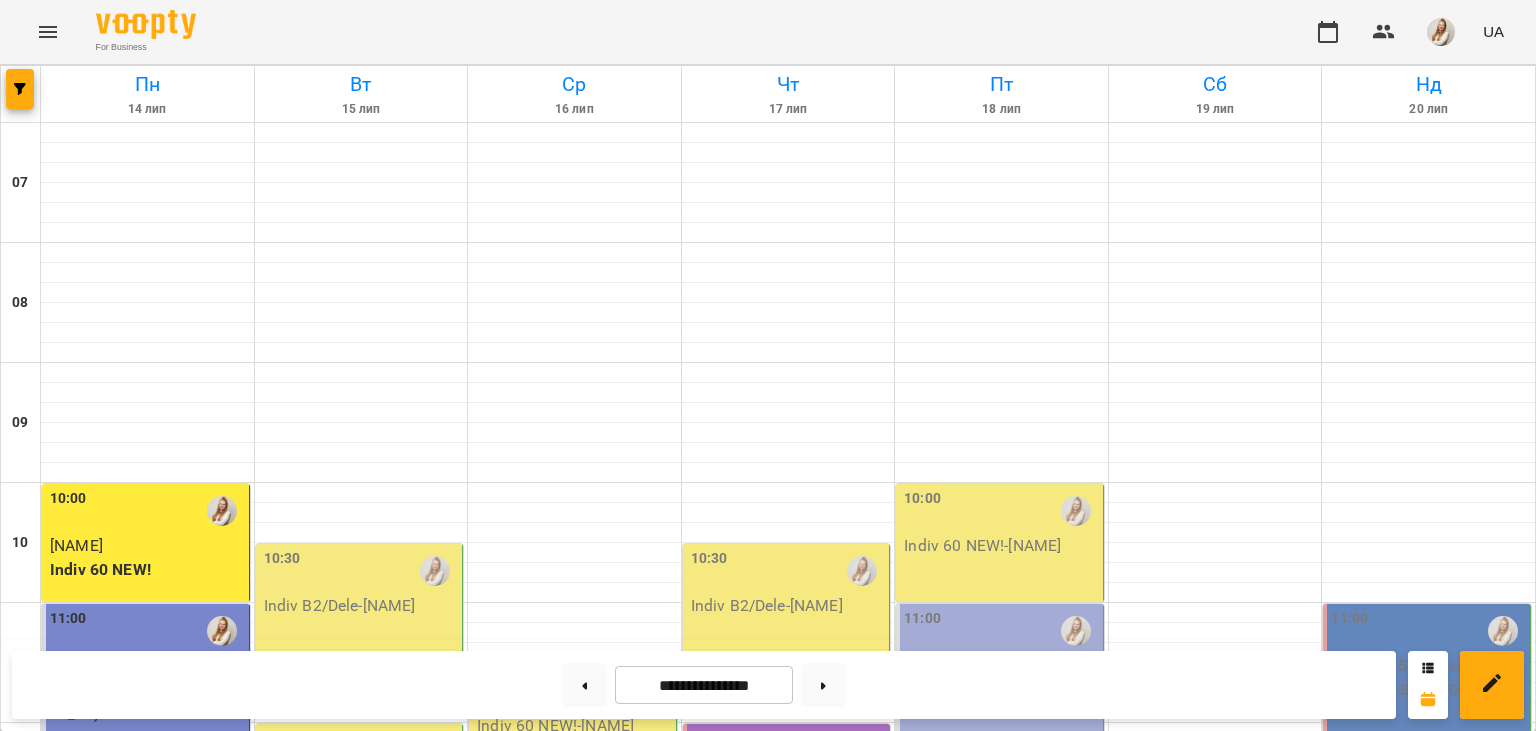 click on "12:30" at bounding box center (95, 811) 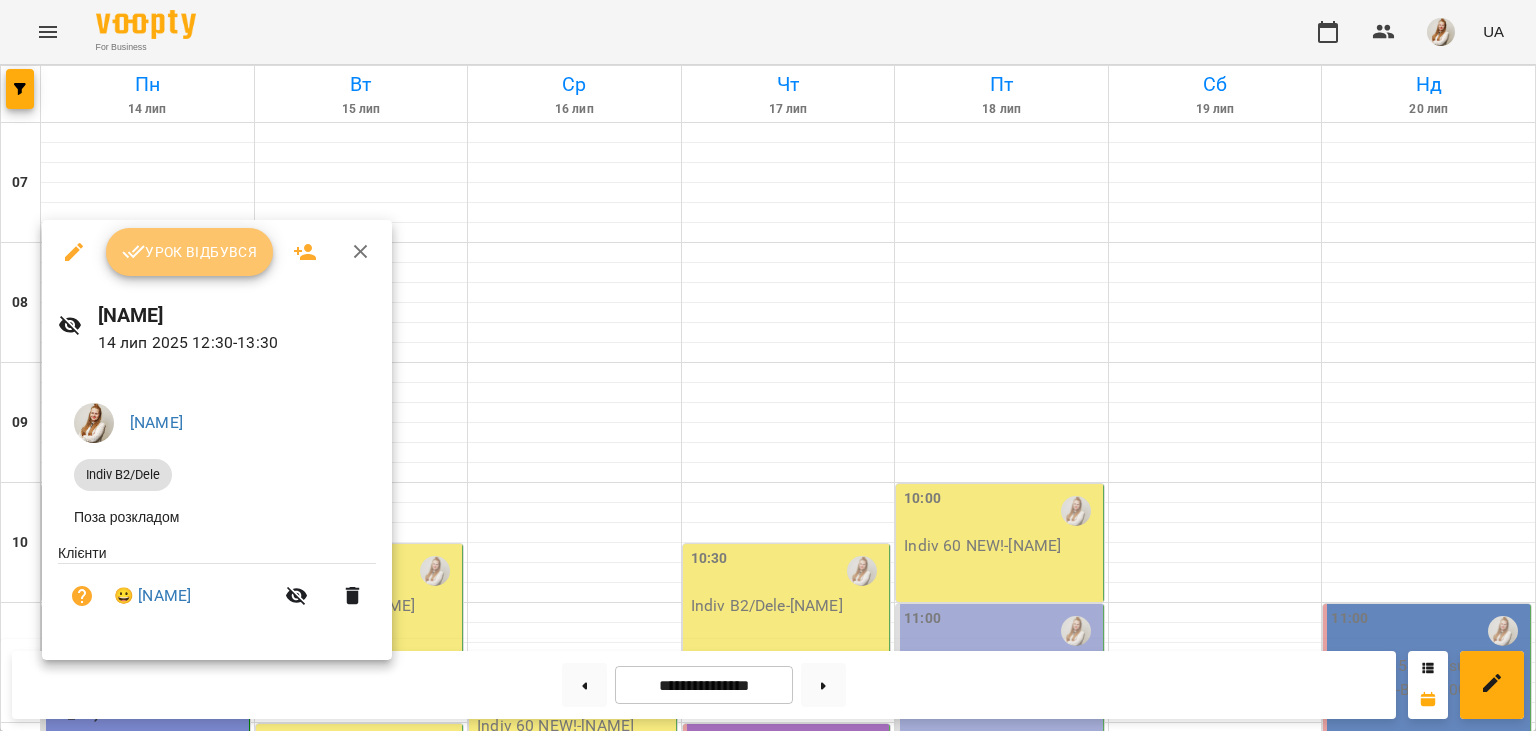 click on "Урок відбувся" at bounding box center [190, 252] 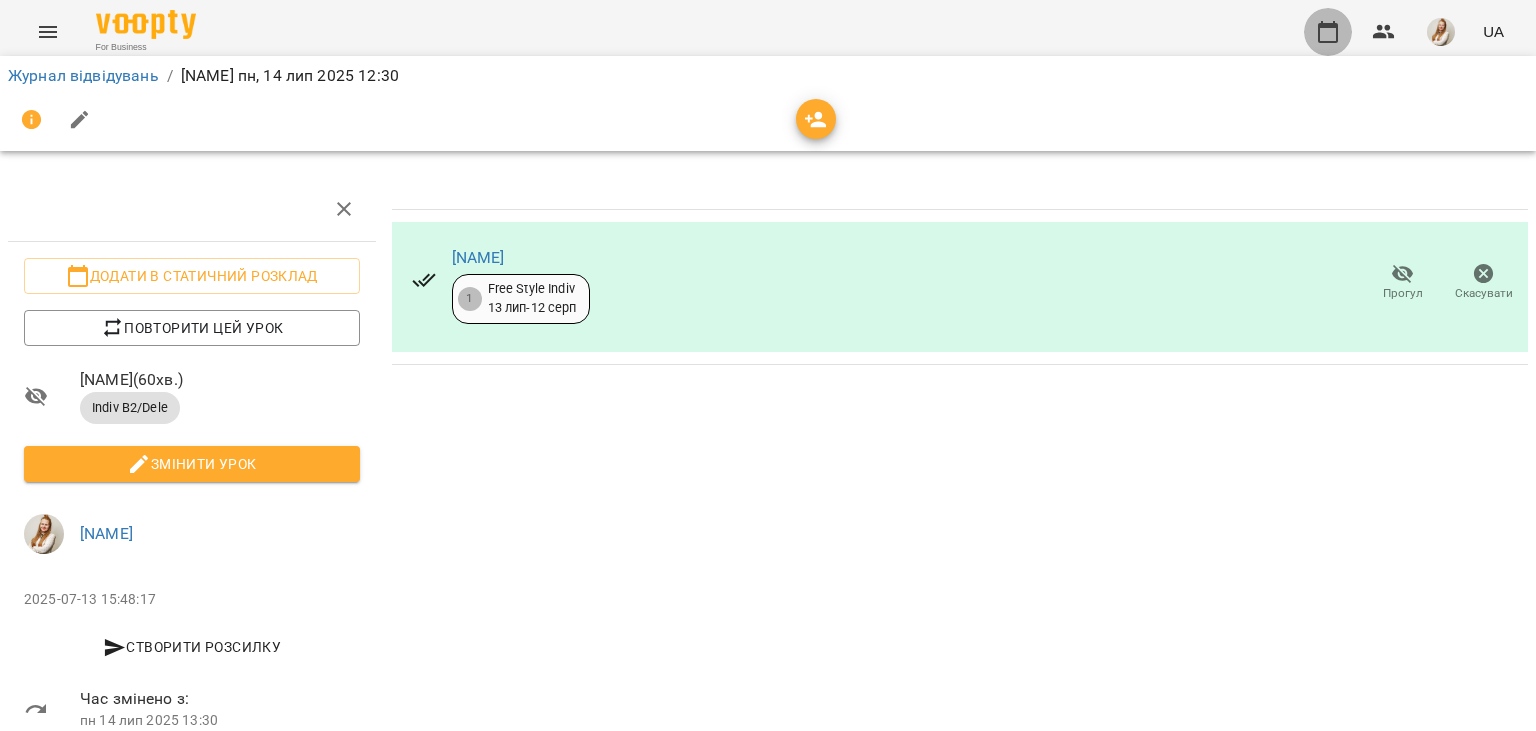 click at bounding box center [1328, 32] 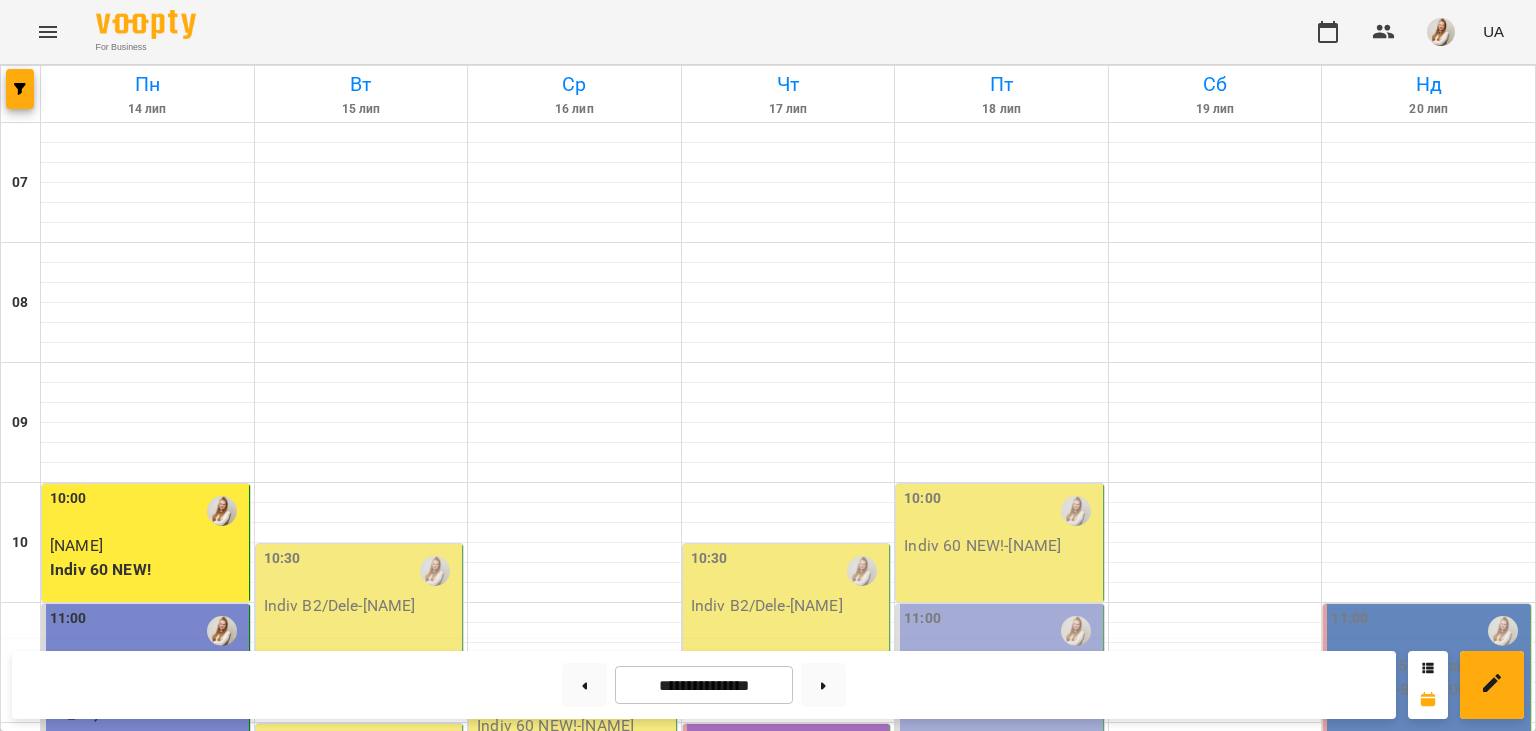 click on "For Business UA" at bounding box center [768, 32] 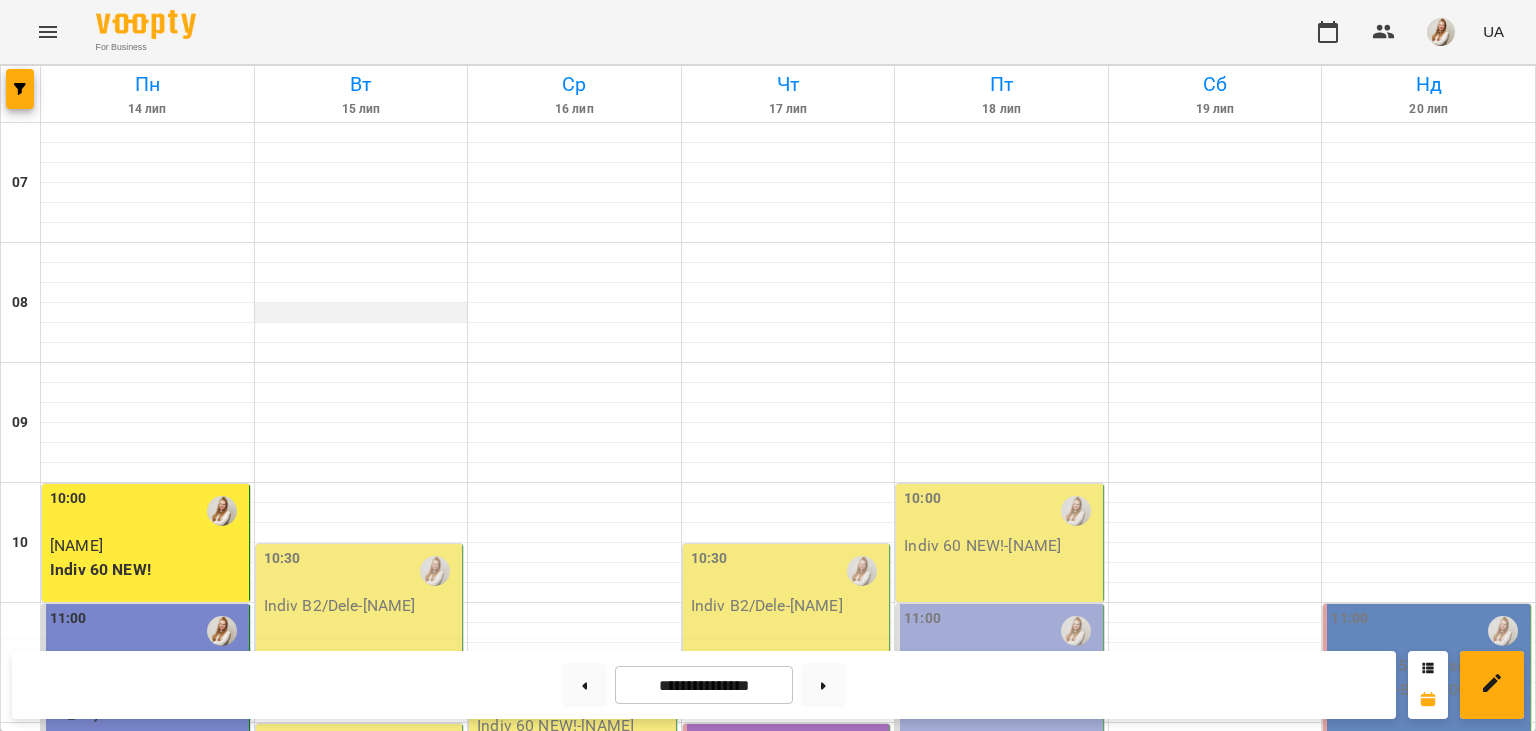 scroll, scrollTop: 775, scrollLeft: 0, axis: vertical 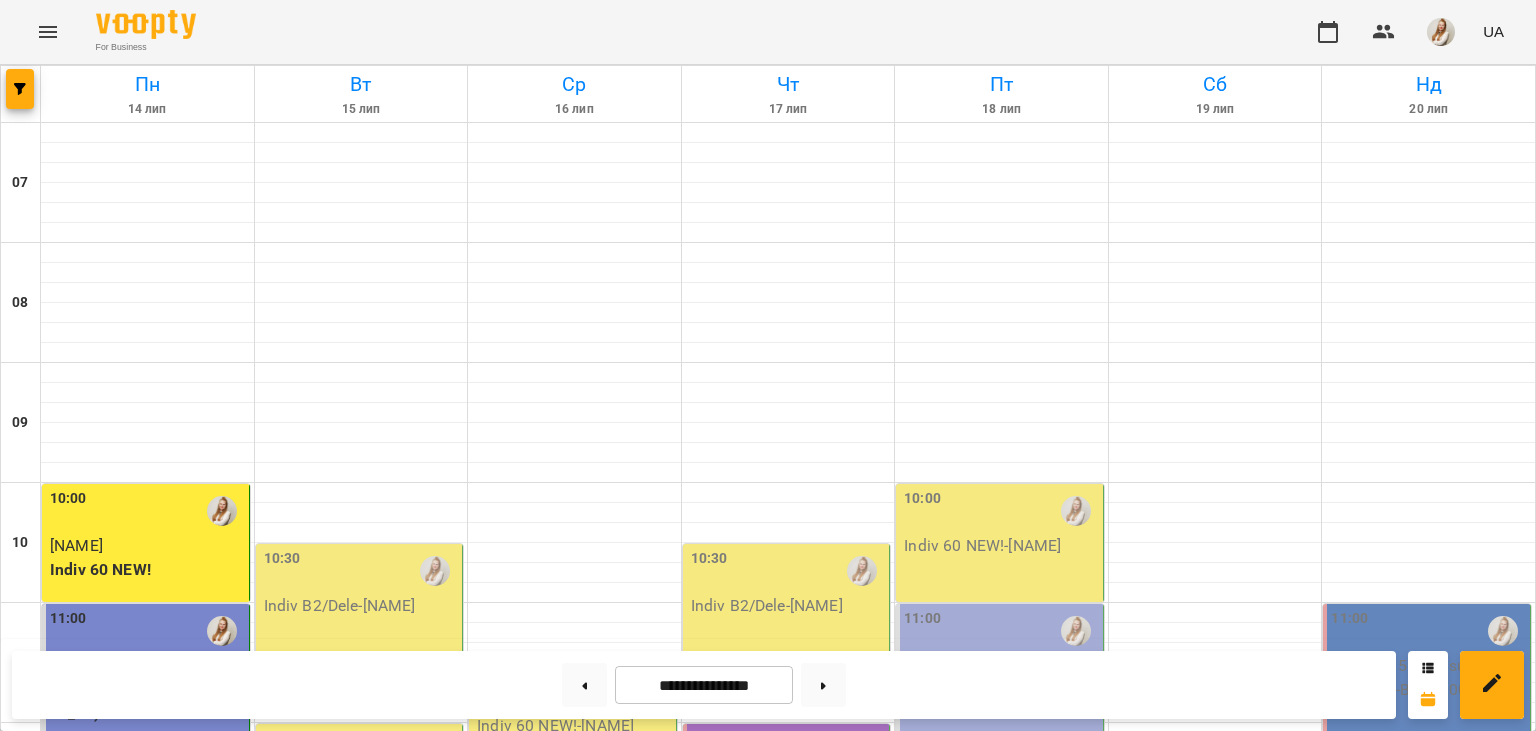 click on "For Business UA" at bounding box center (768, 32) 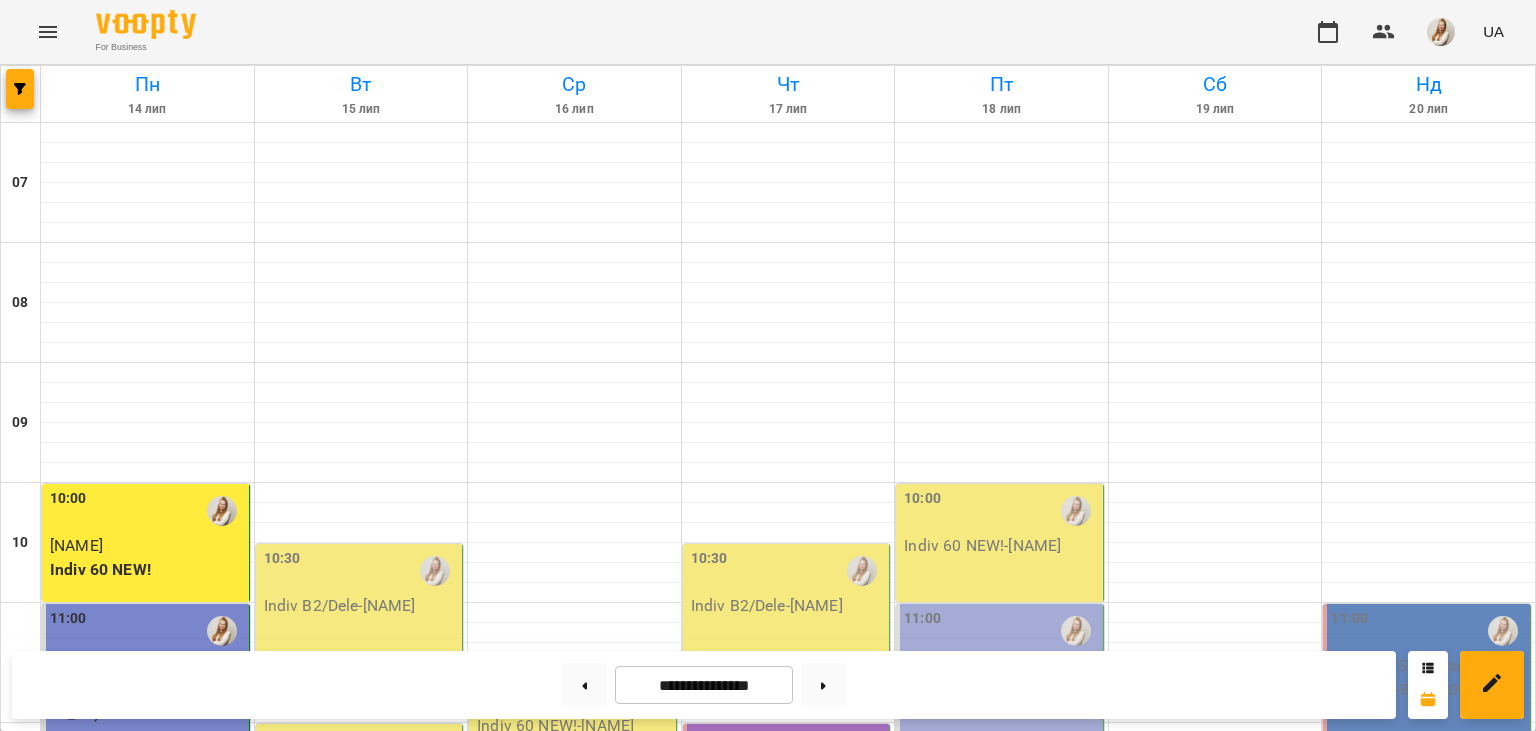 click on "For Business UA" at bounding box center (768, 32) 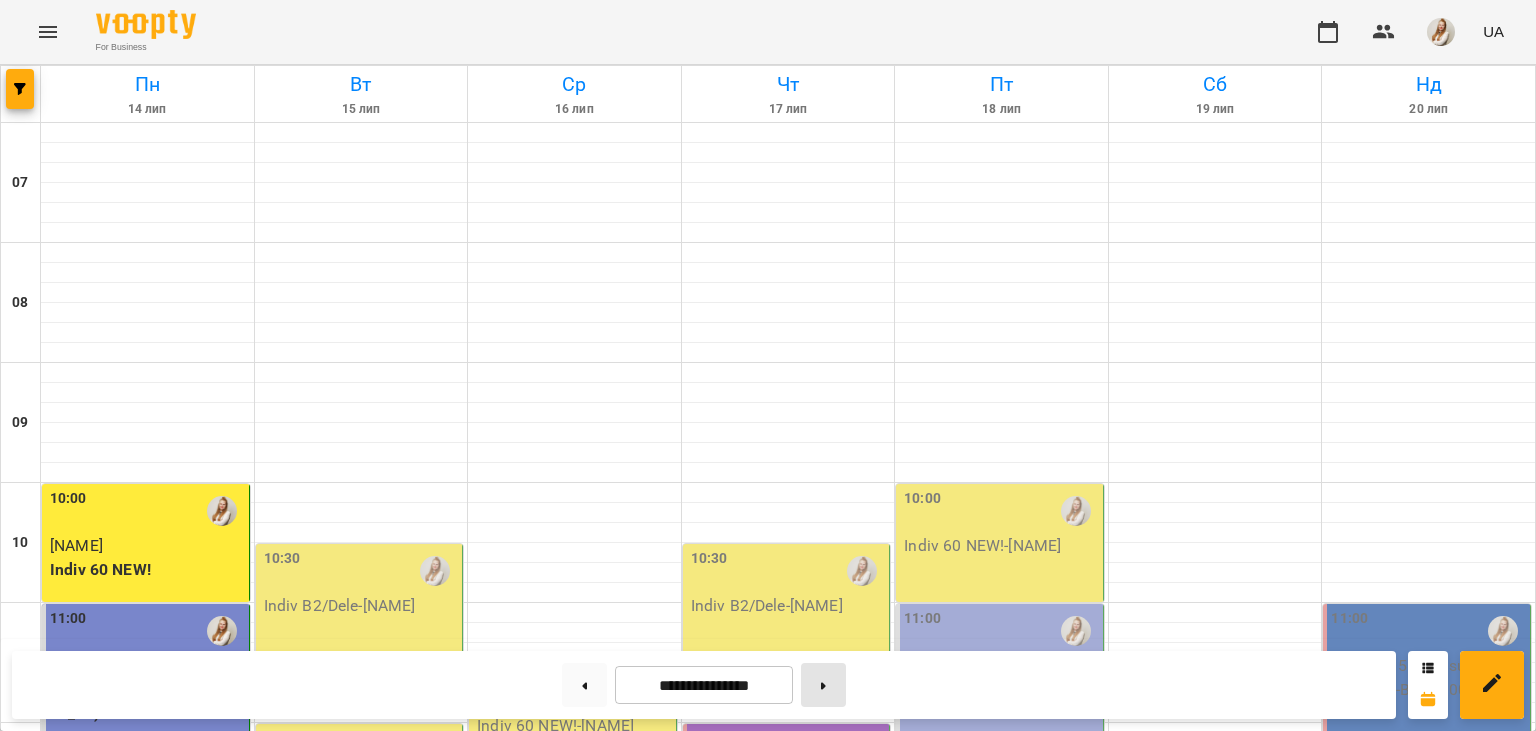 click at bounding box center (823, 685) 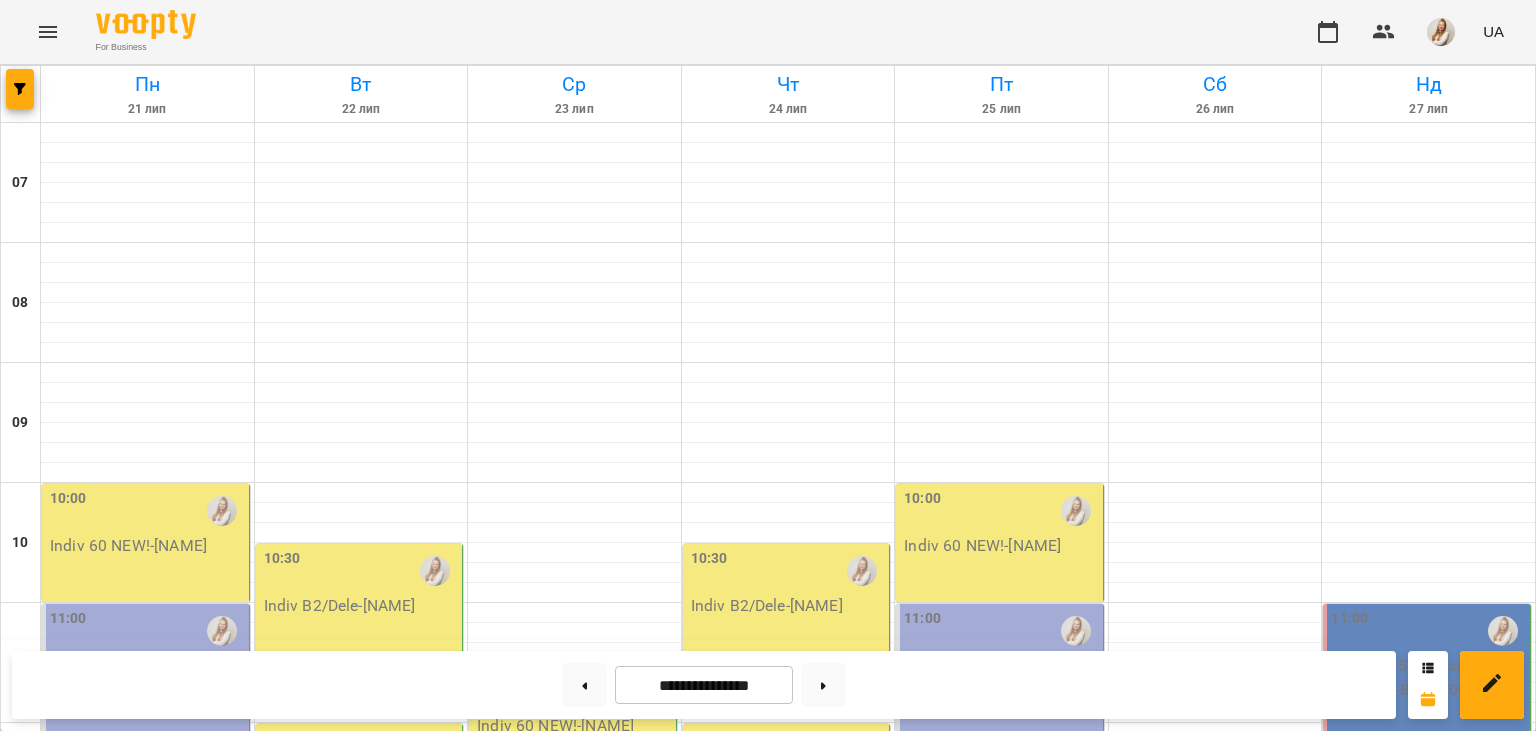 scroll, scrollTop: 418, scrollLeft: 0, axis: vertical 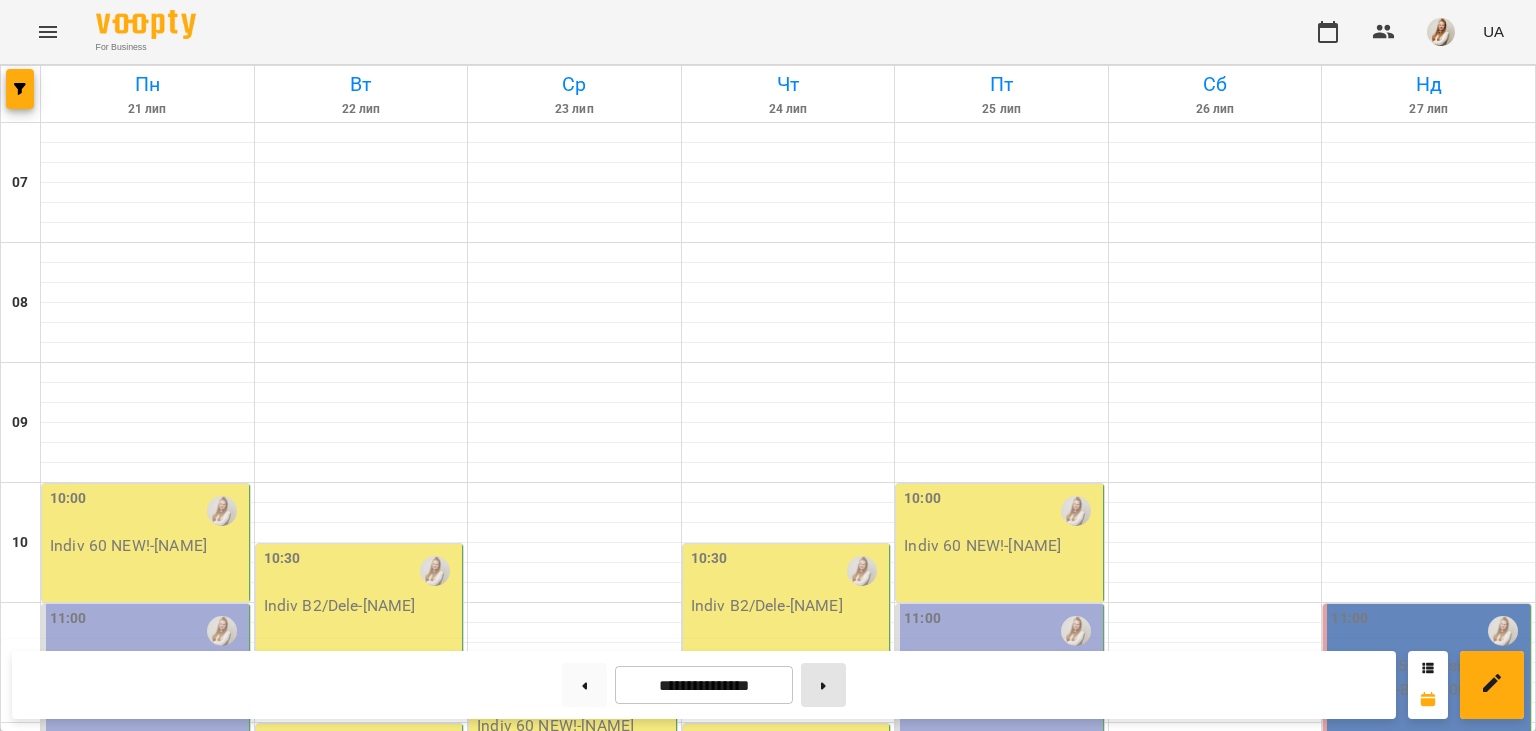 click 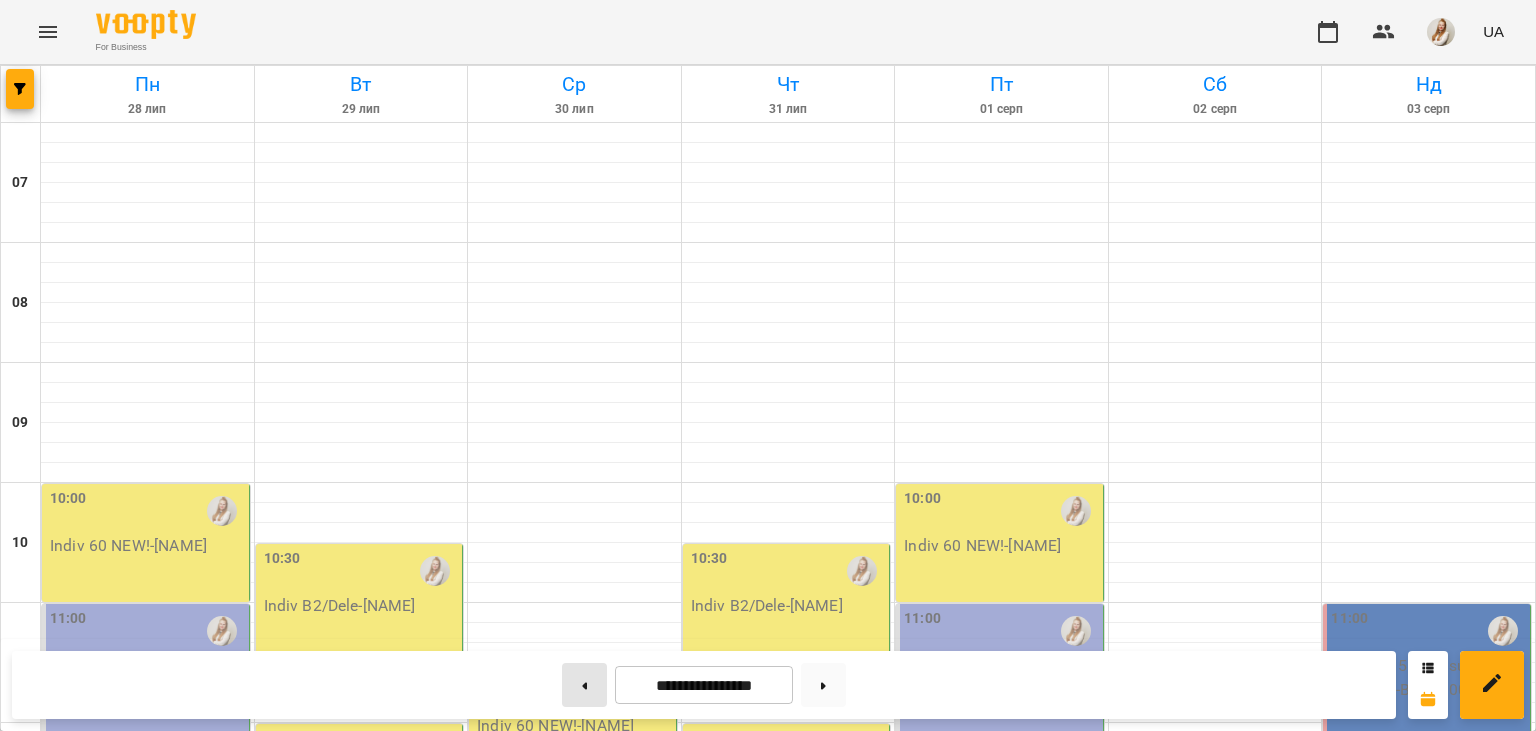 click at bounding box center (584, 685) 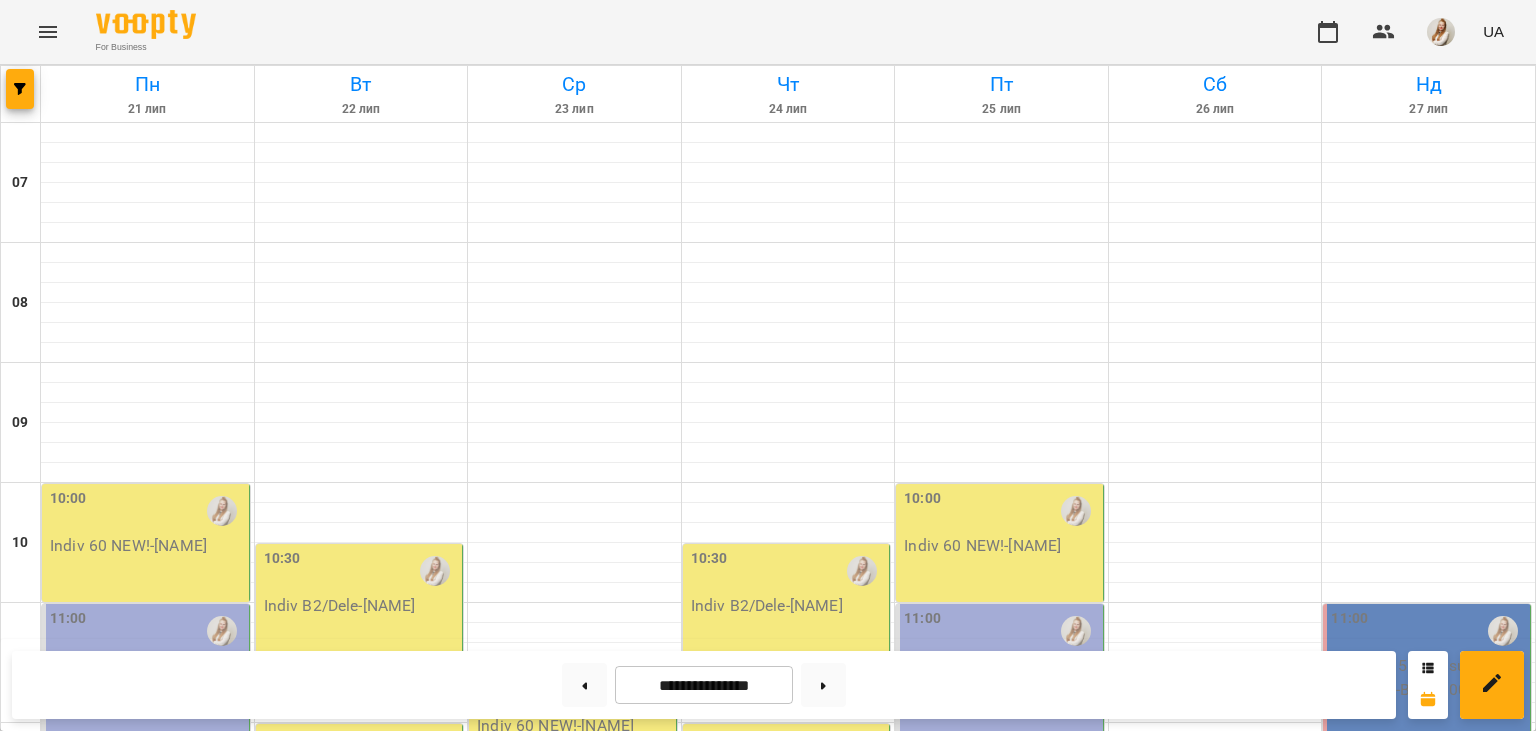 scroll, scrollTop: 326, scrollLeft: 0, axis: vertical 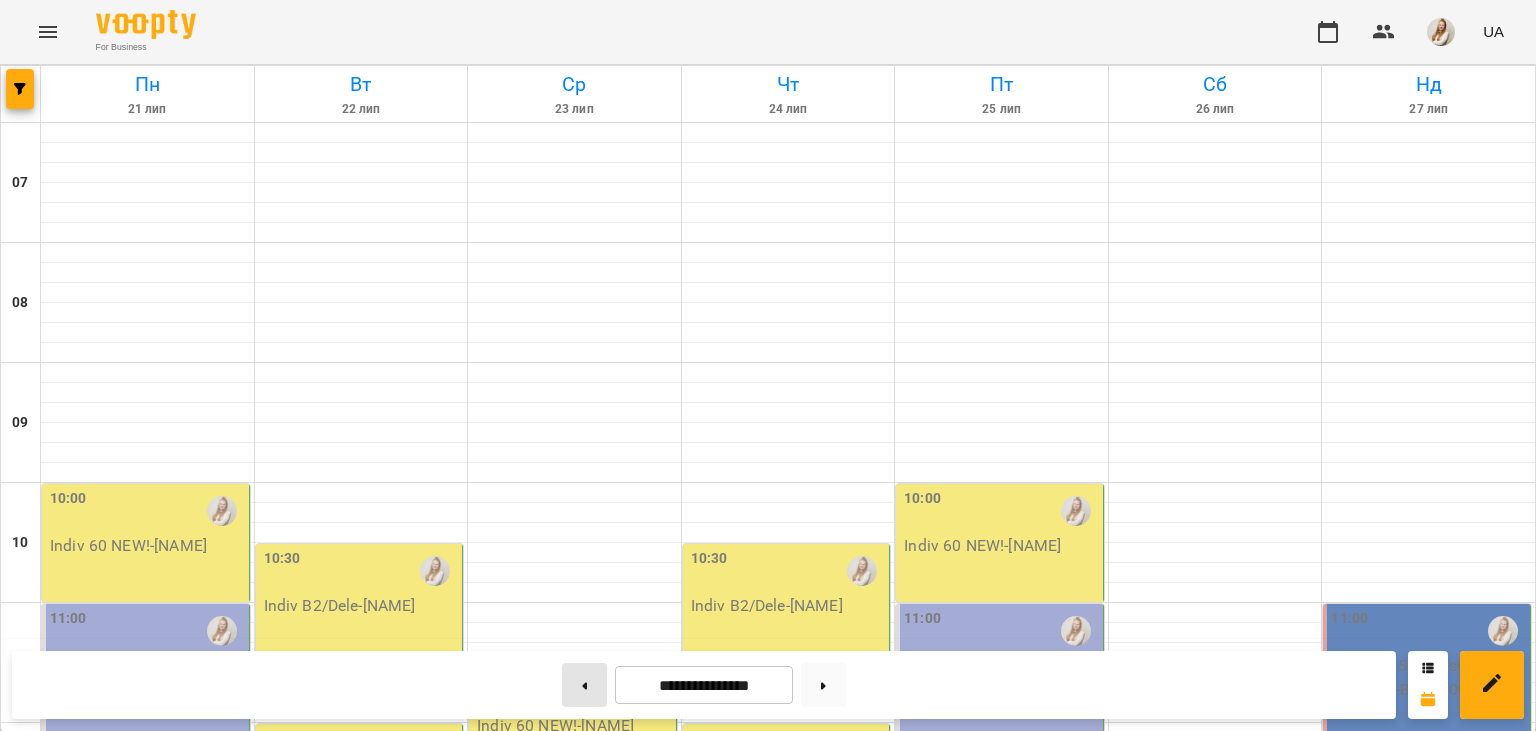 click 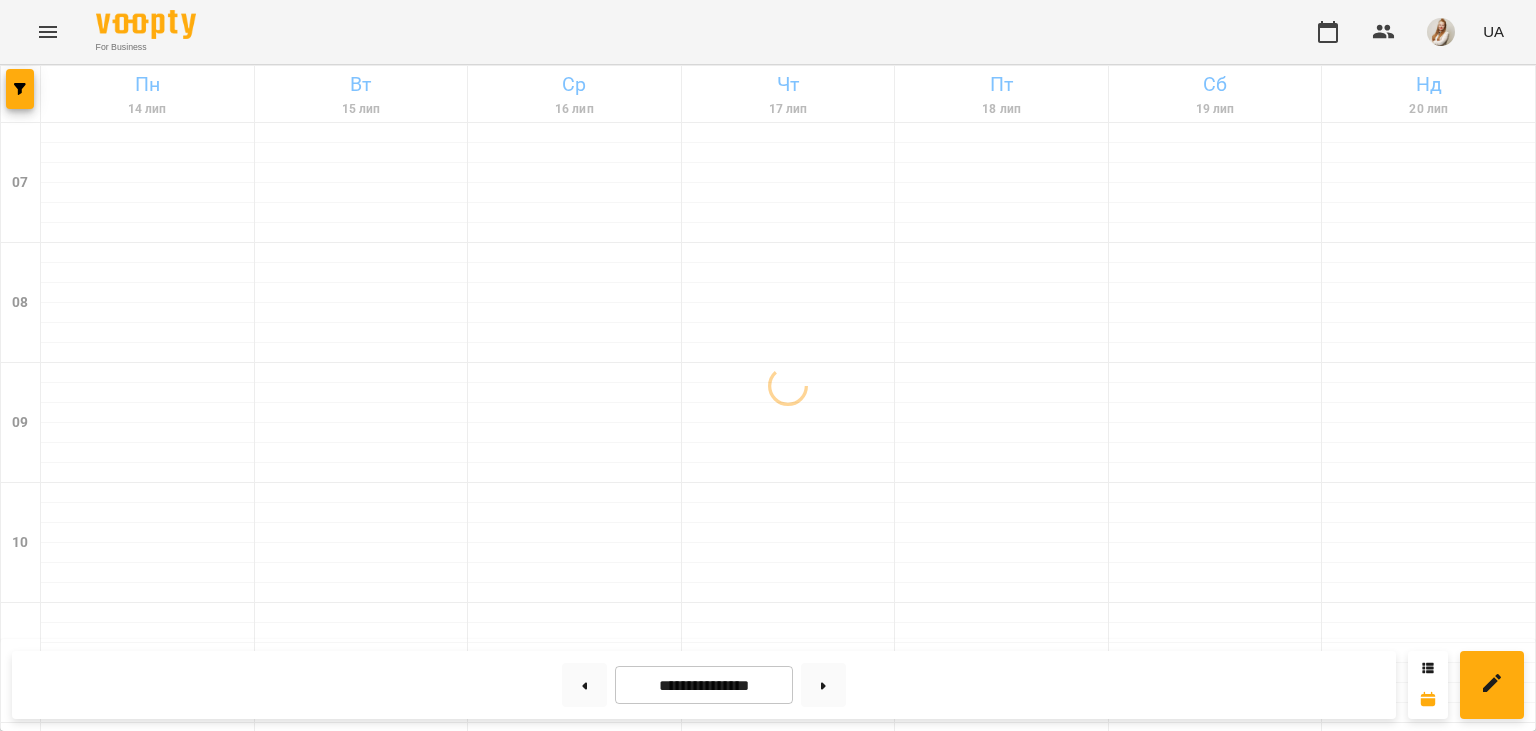 click on "For Business UA" at bounding box center (768, 32) 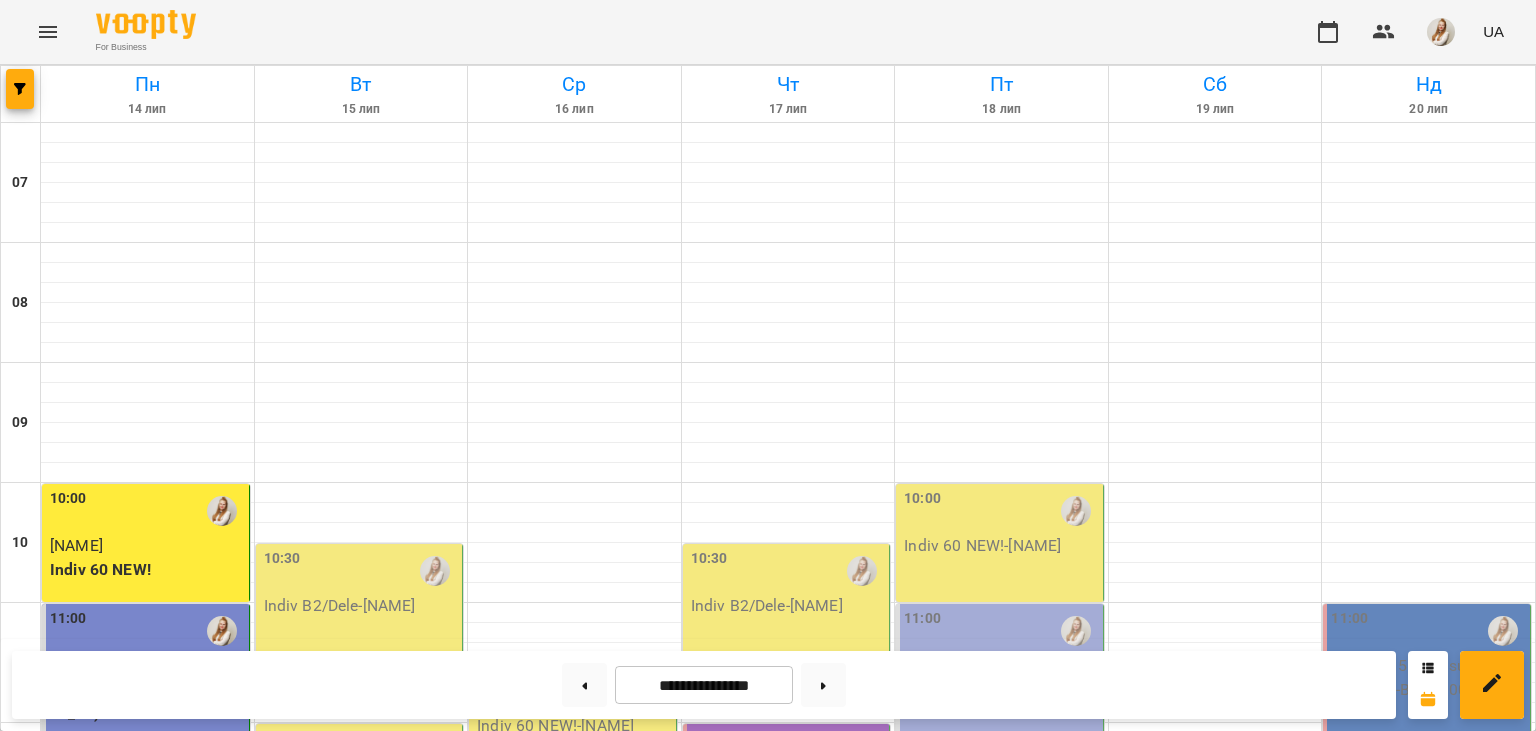 scroll, scrollTop: 651, scrollLeft: 0, axis: vertical 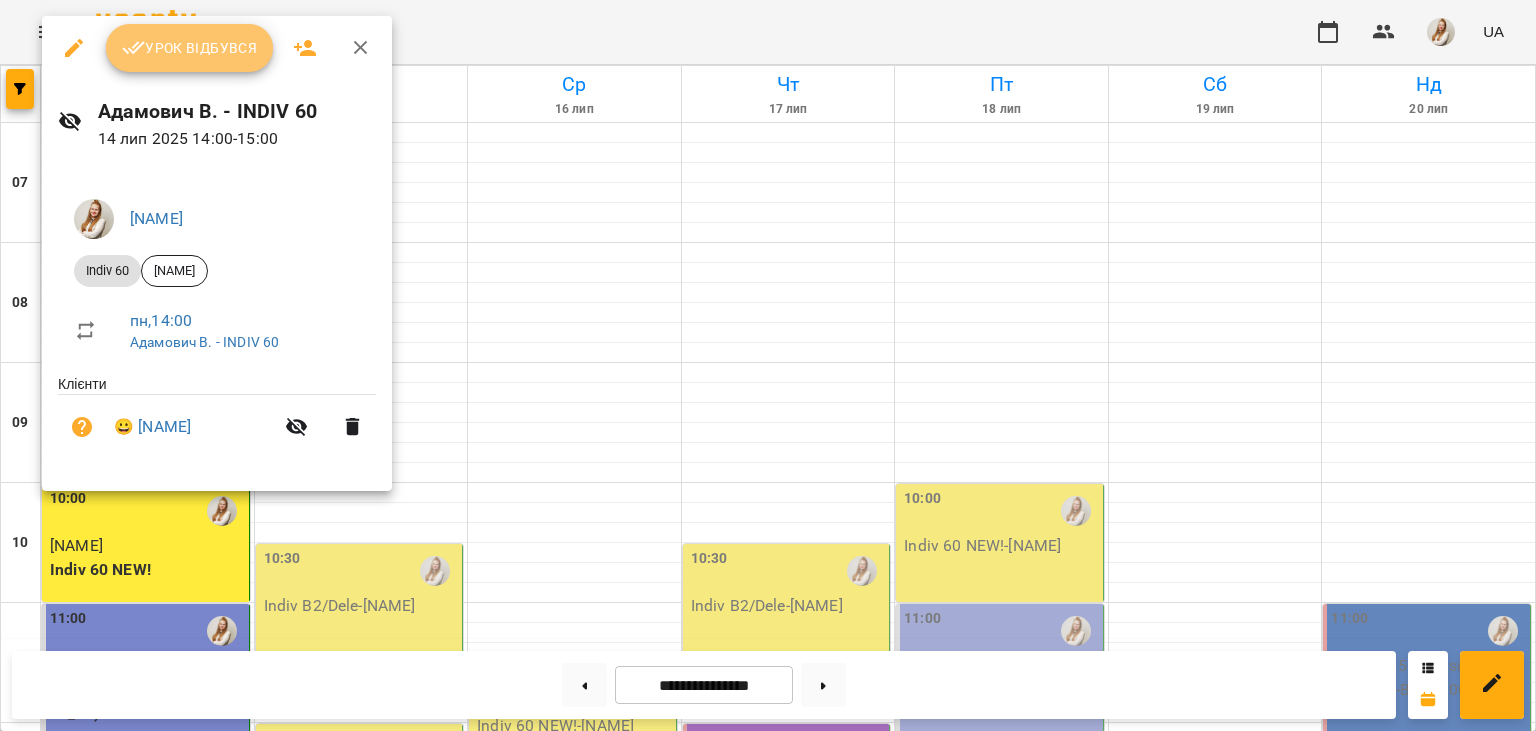 click on "Урок відбувся" at bounding box center [190, 48] 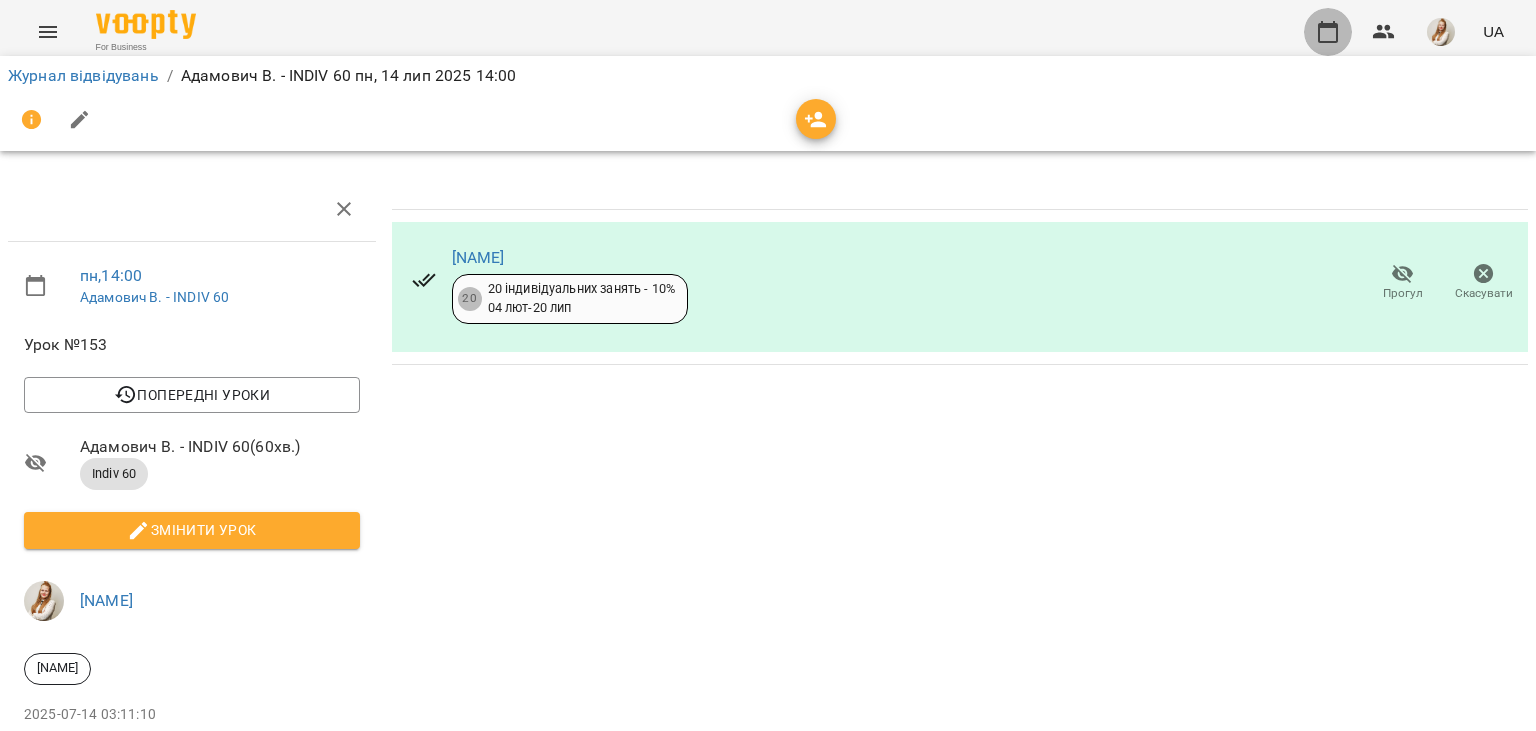 click 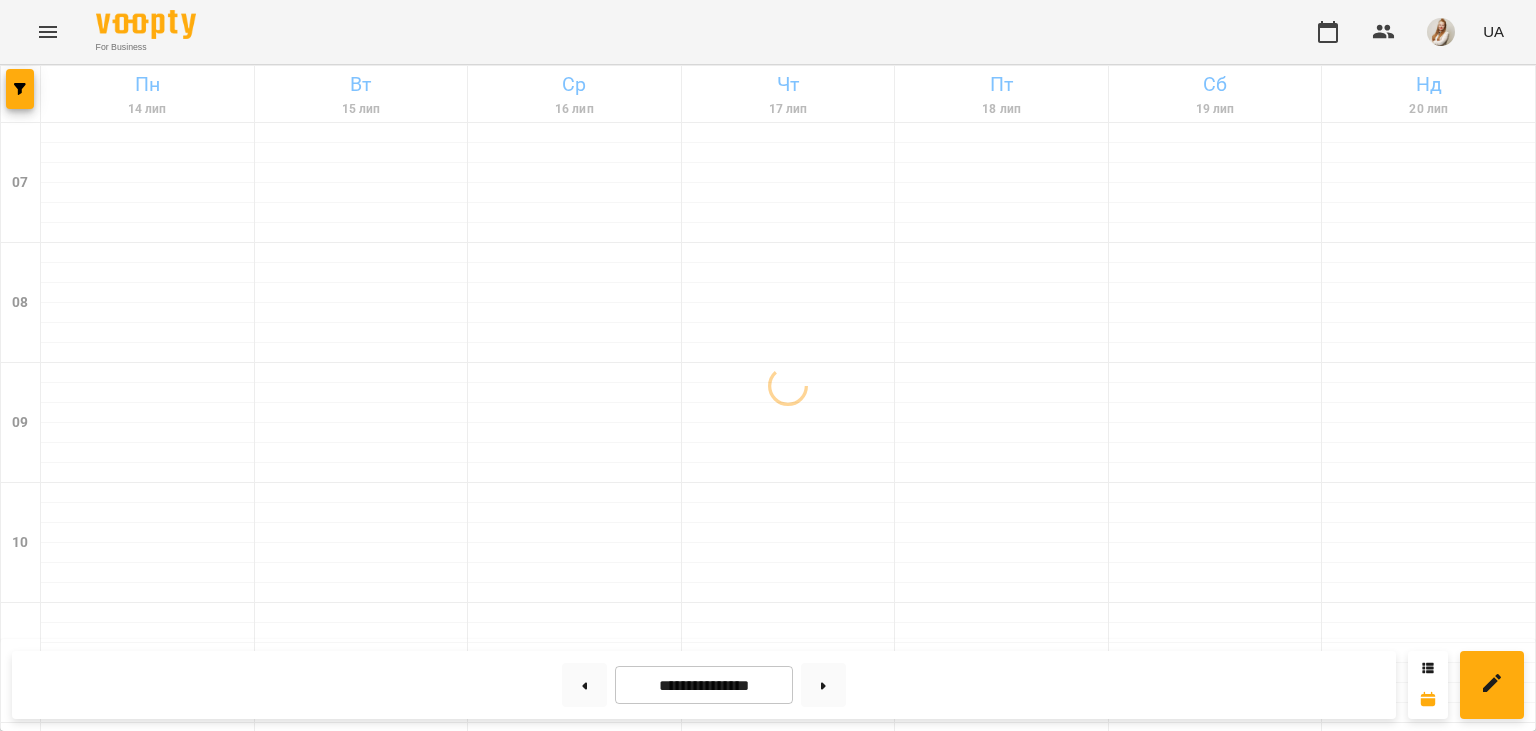 click on "For Business UA" at bounding box center [768, 32] 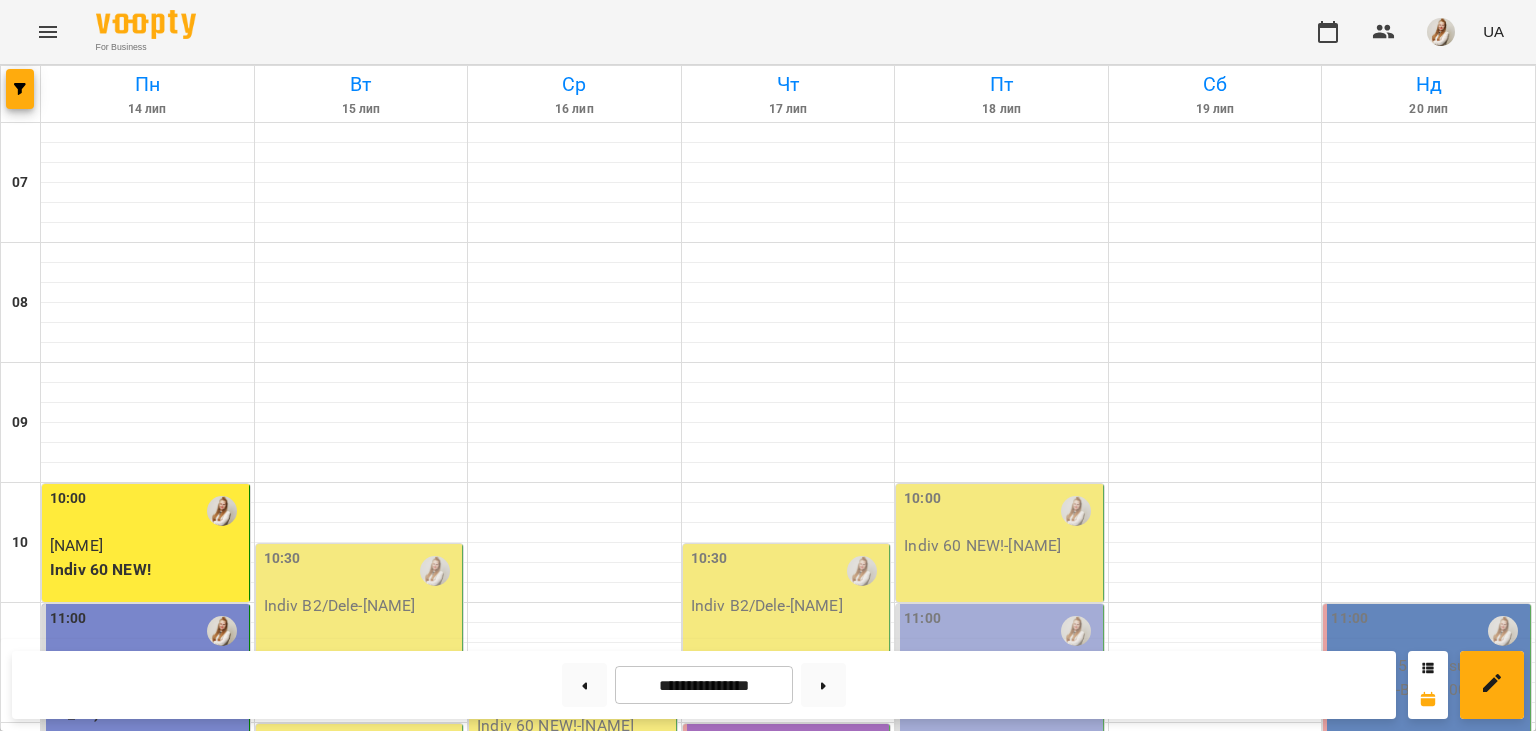 click on "For Business UA" at bounding box center [768, 32] 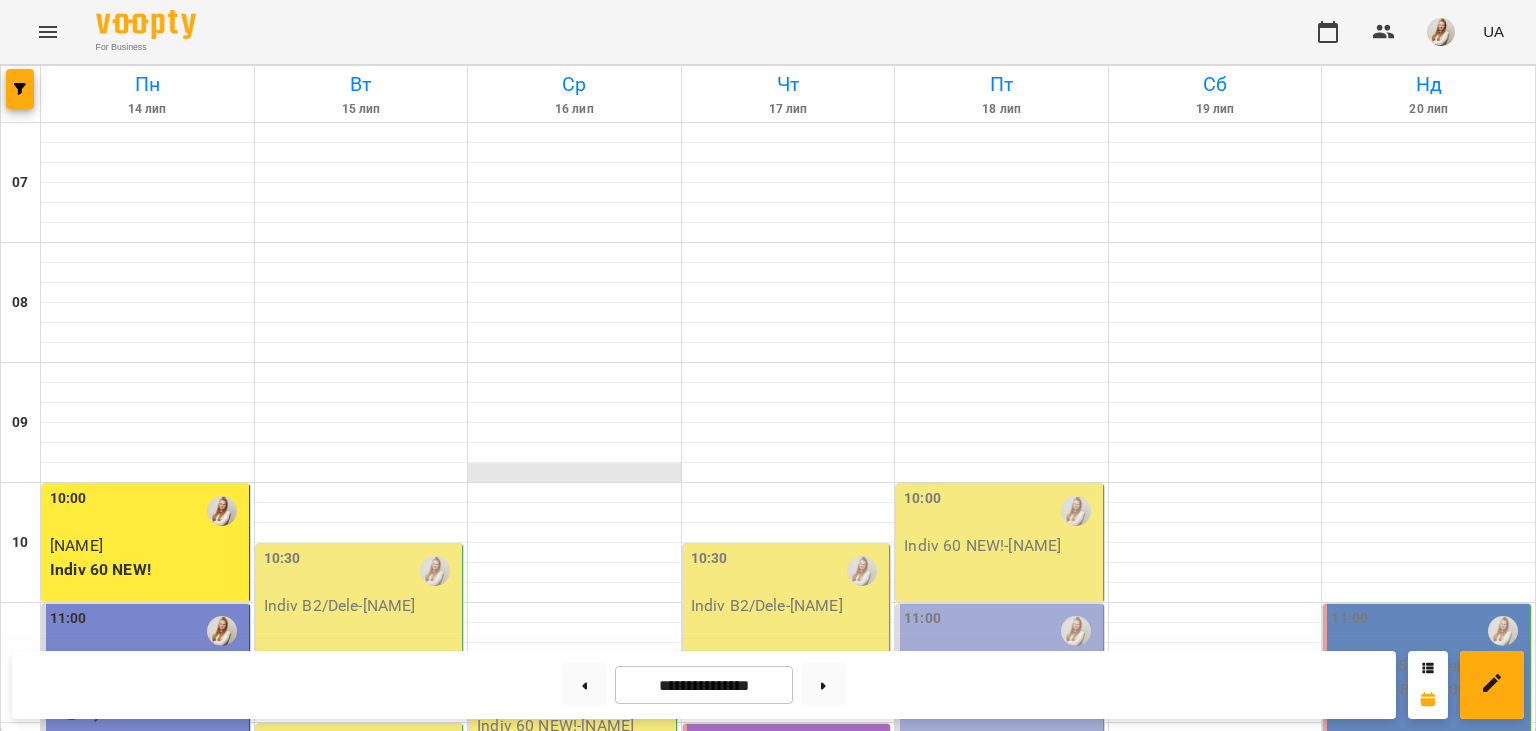 scroll, scrollTop: 517, scrollLeft: 0, axis: vertical 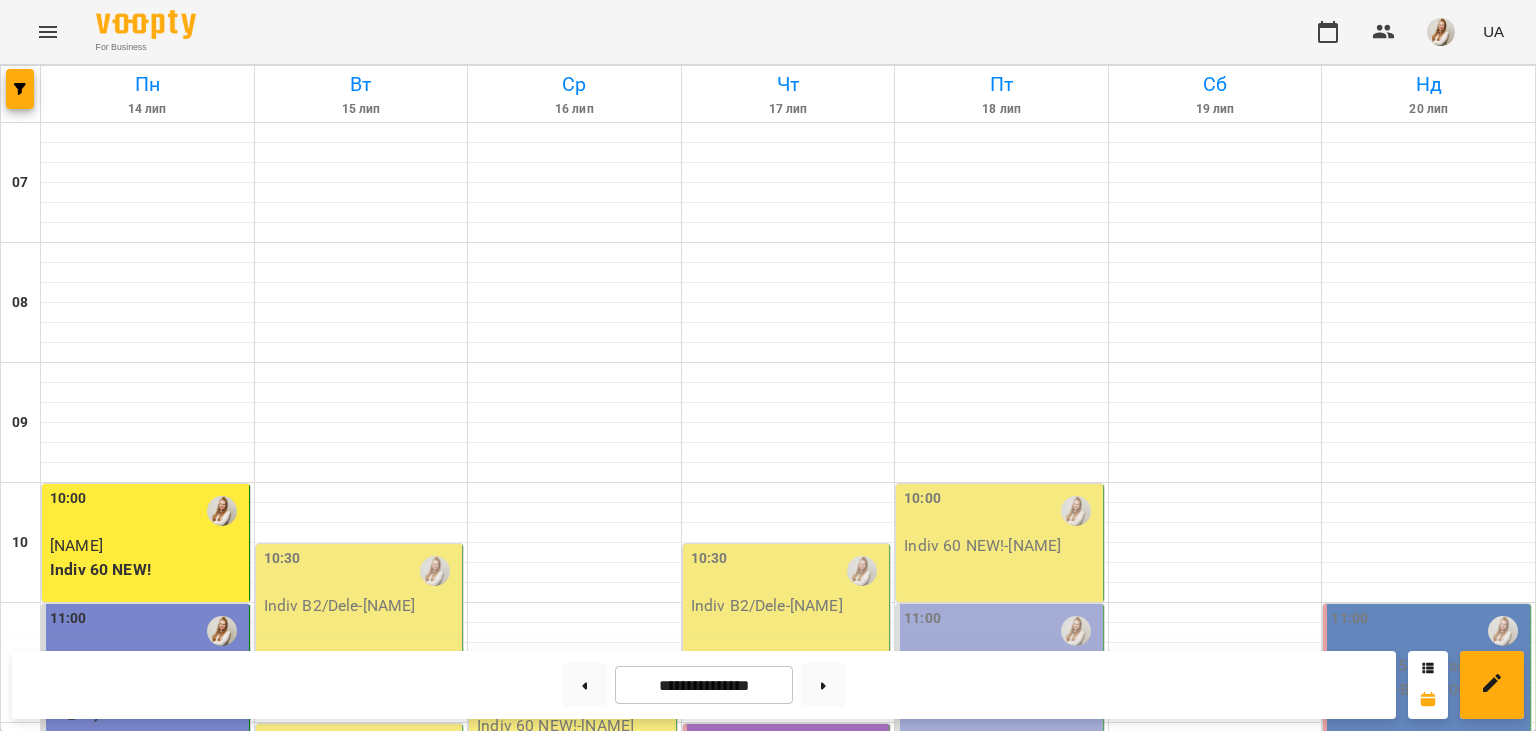 click on "For Business UA" at bounding box center [768, 32] 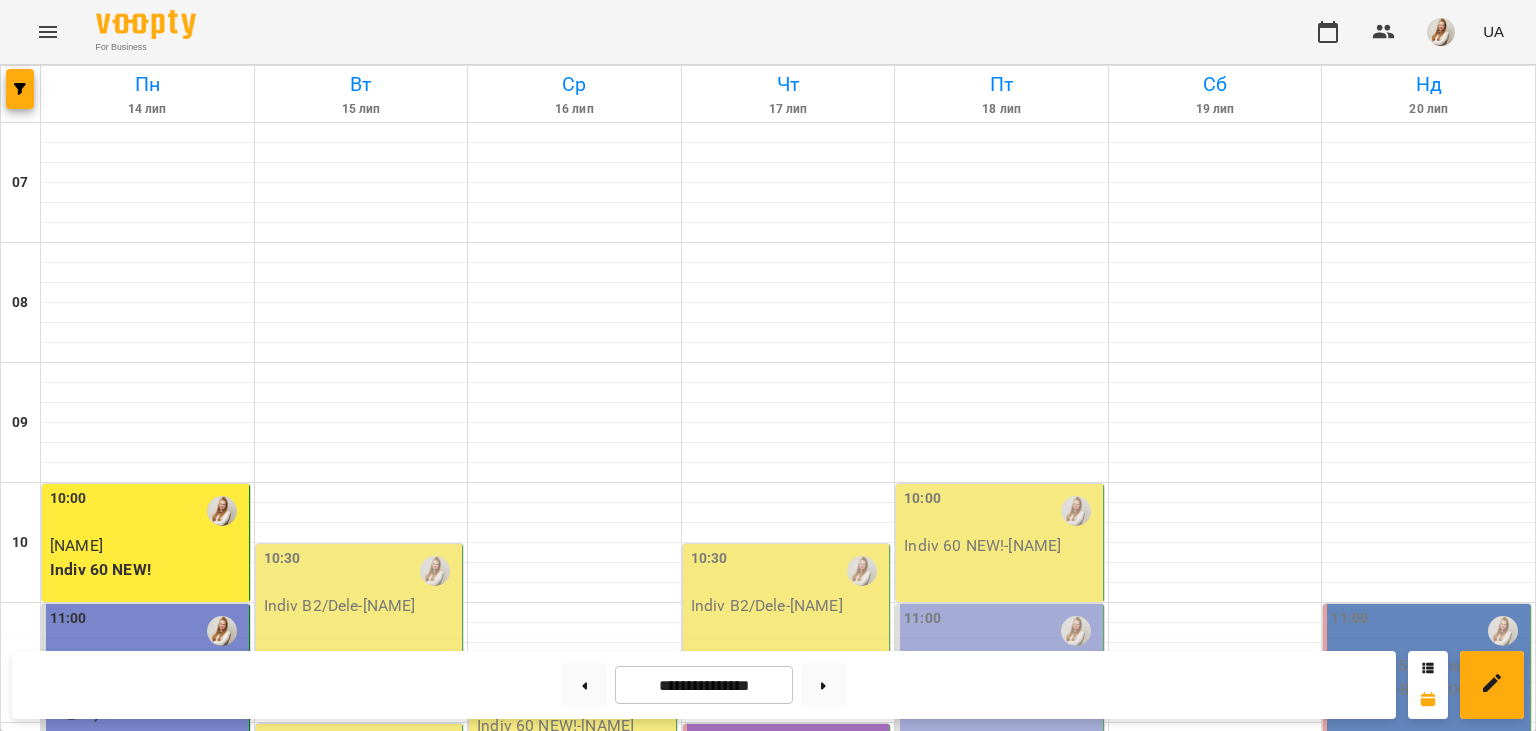 click on "For Business UA" at bounding box center (768, 32) 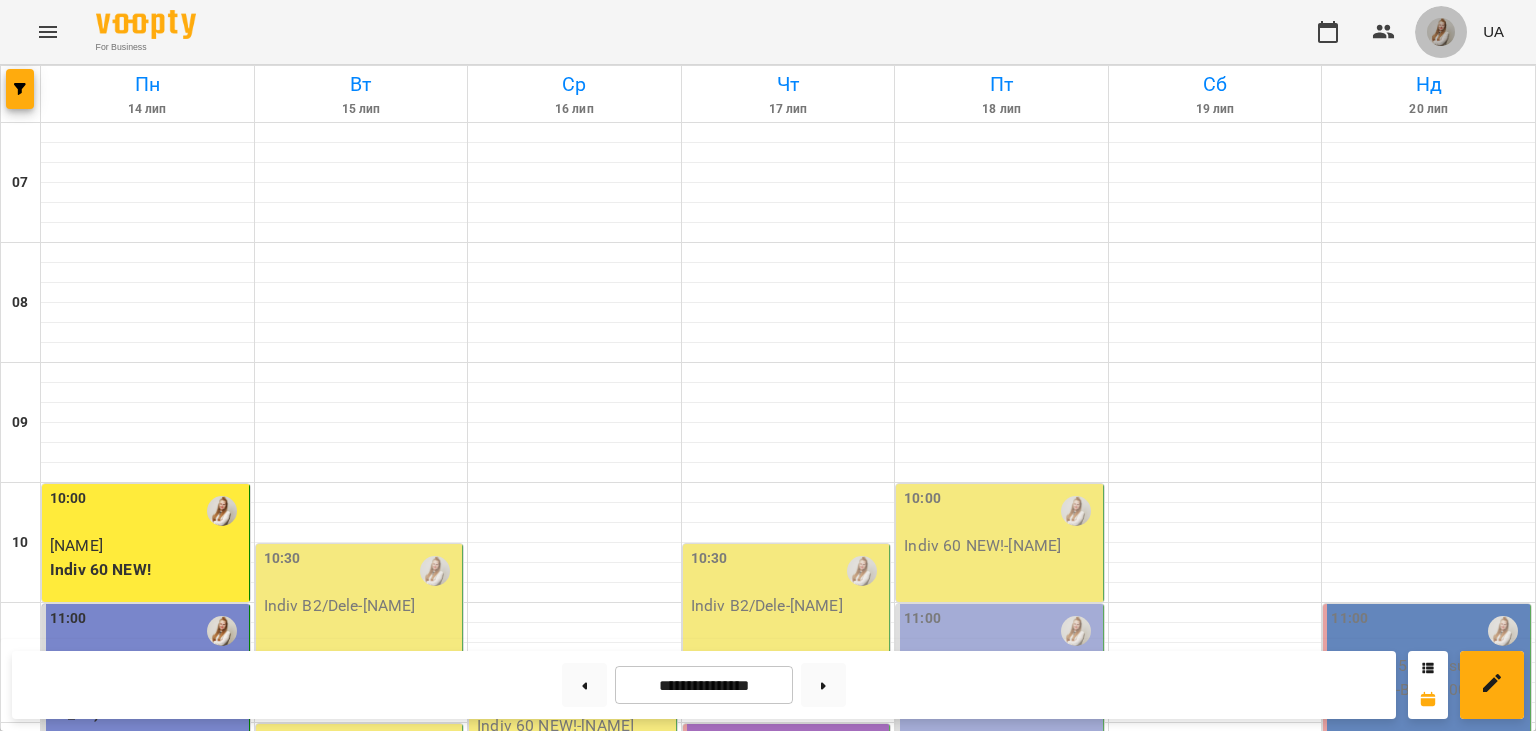 click at bounding box center (1441, 32) 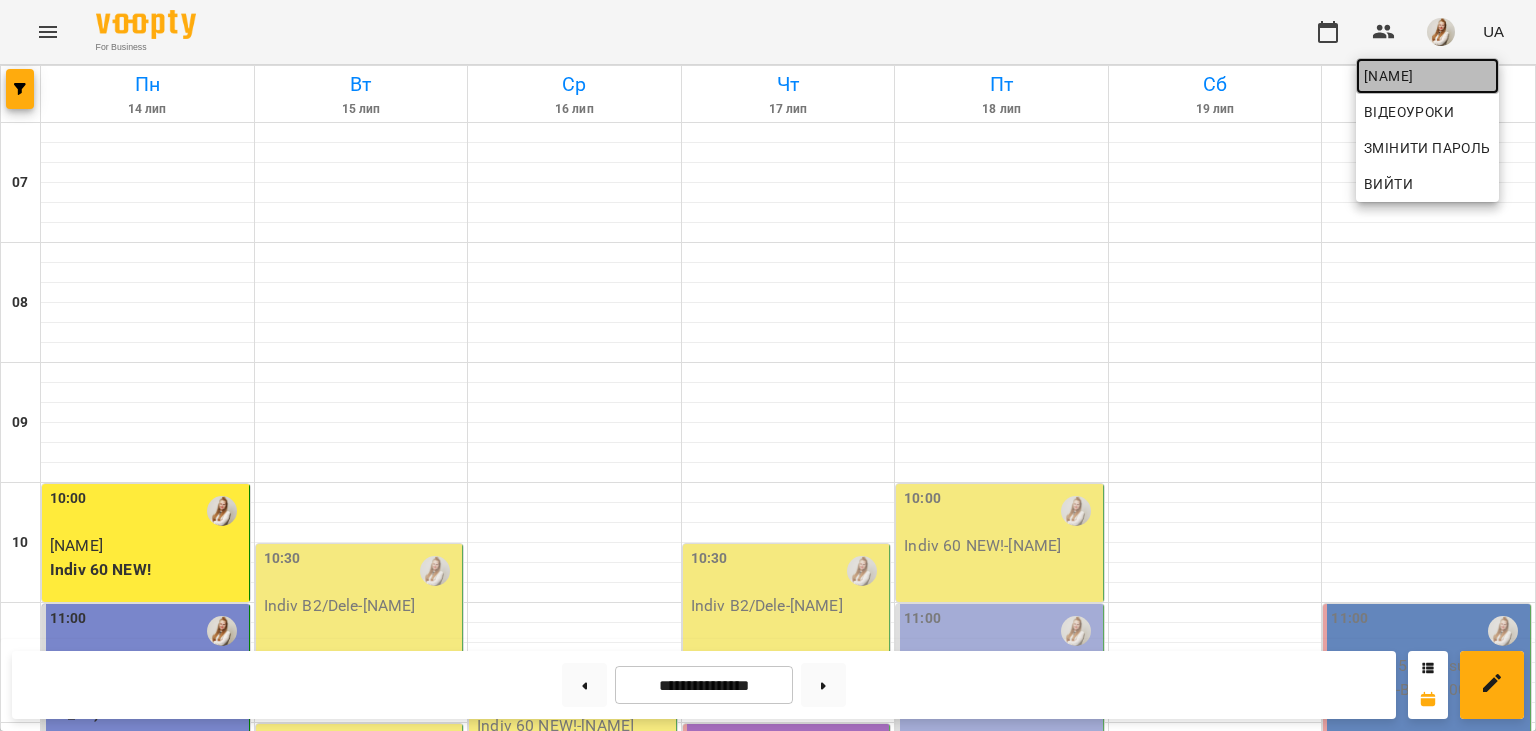 click on "[NAME]" at bounding box center (1427, 76) 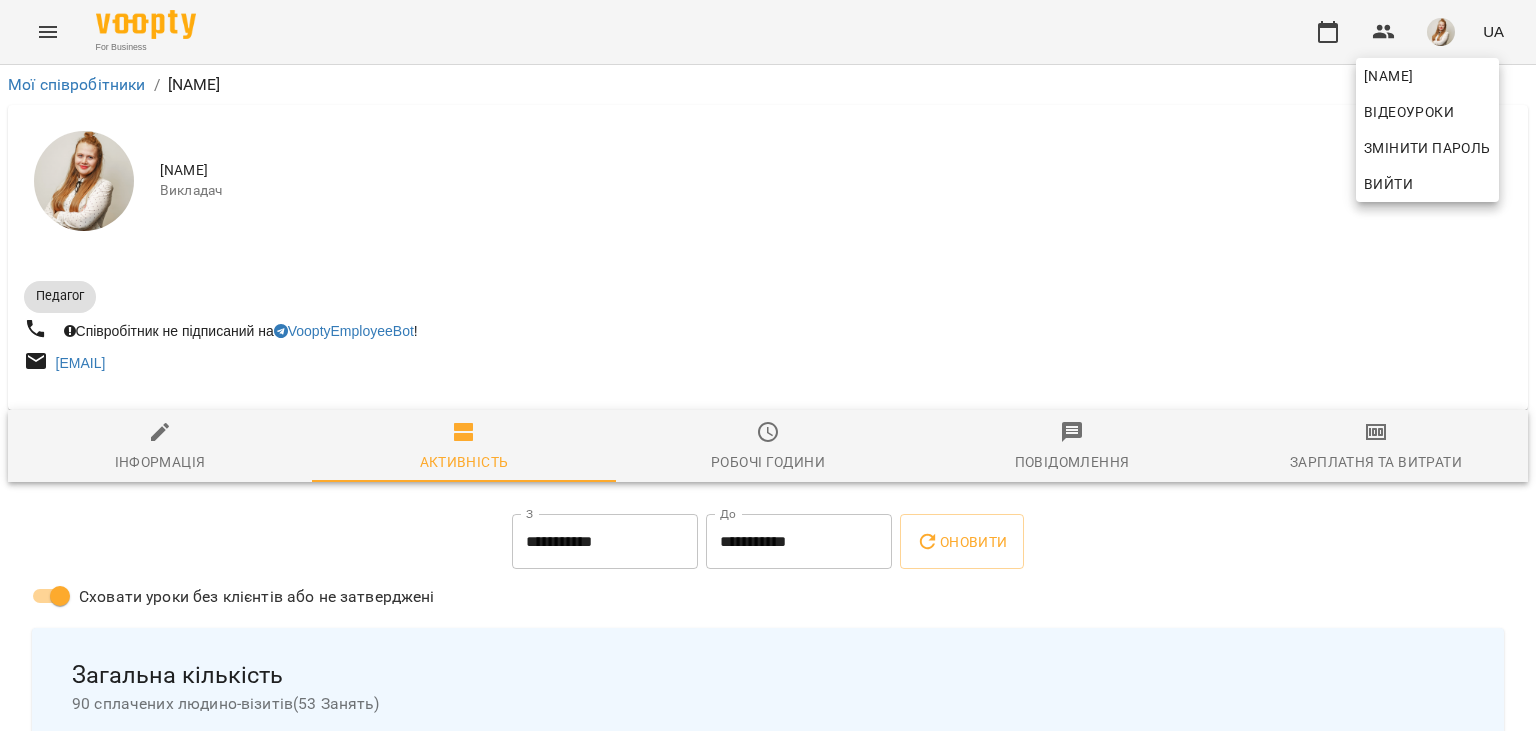 click at bounding box center [768, 365] 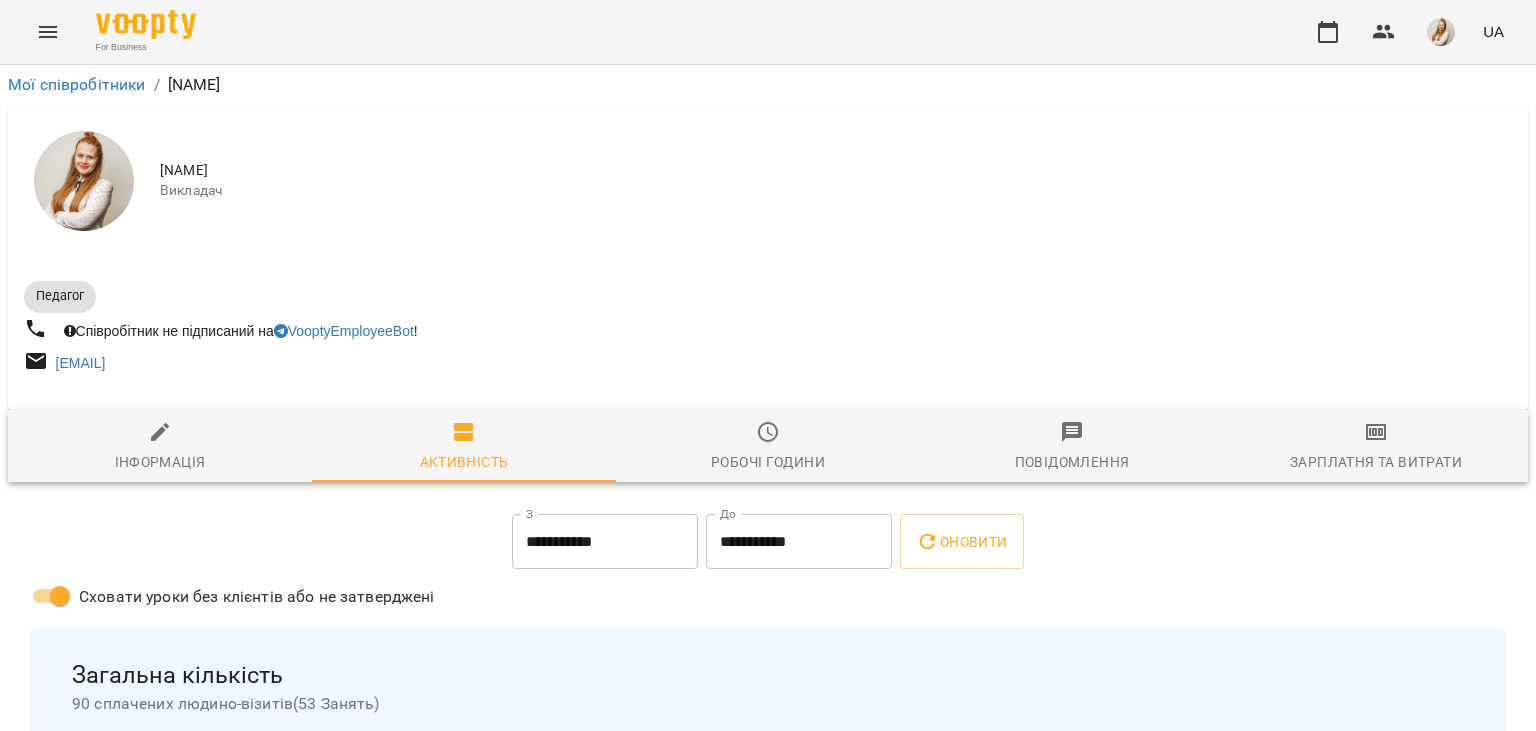 click on "Зарплатня та Витрати" at bounding box center (1376, 447) 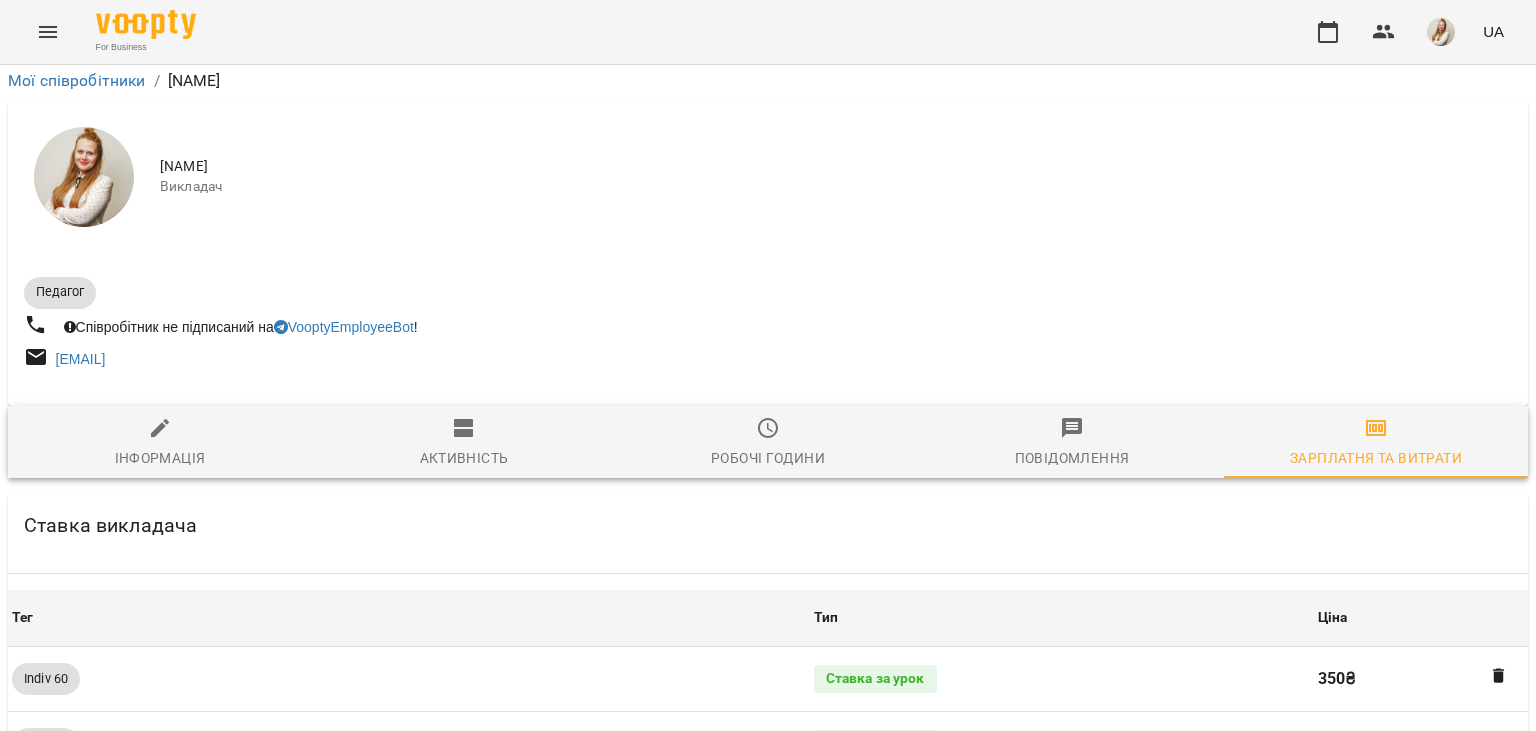 scroll, scrollTop: 1922, scrollLeft: 0, axis: vertical 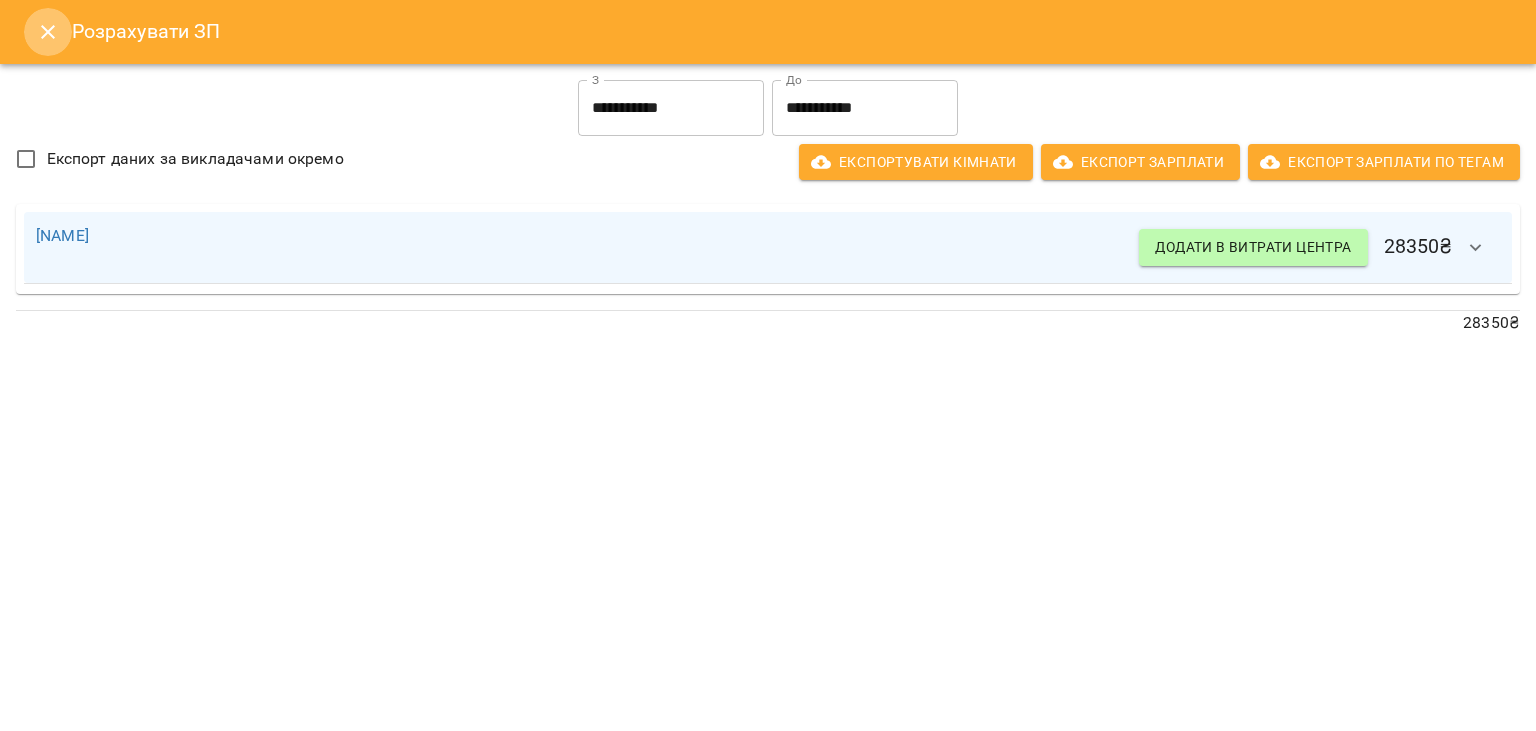click 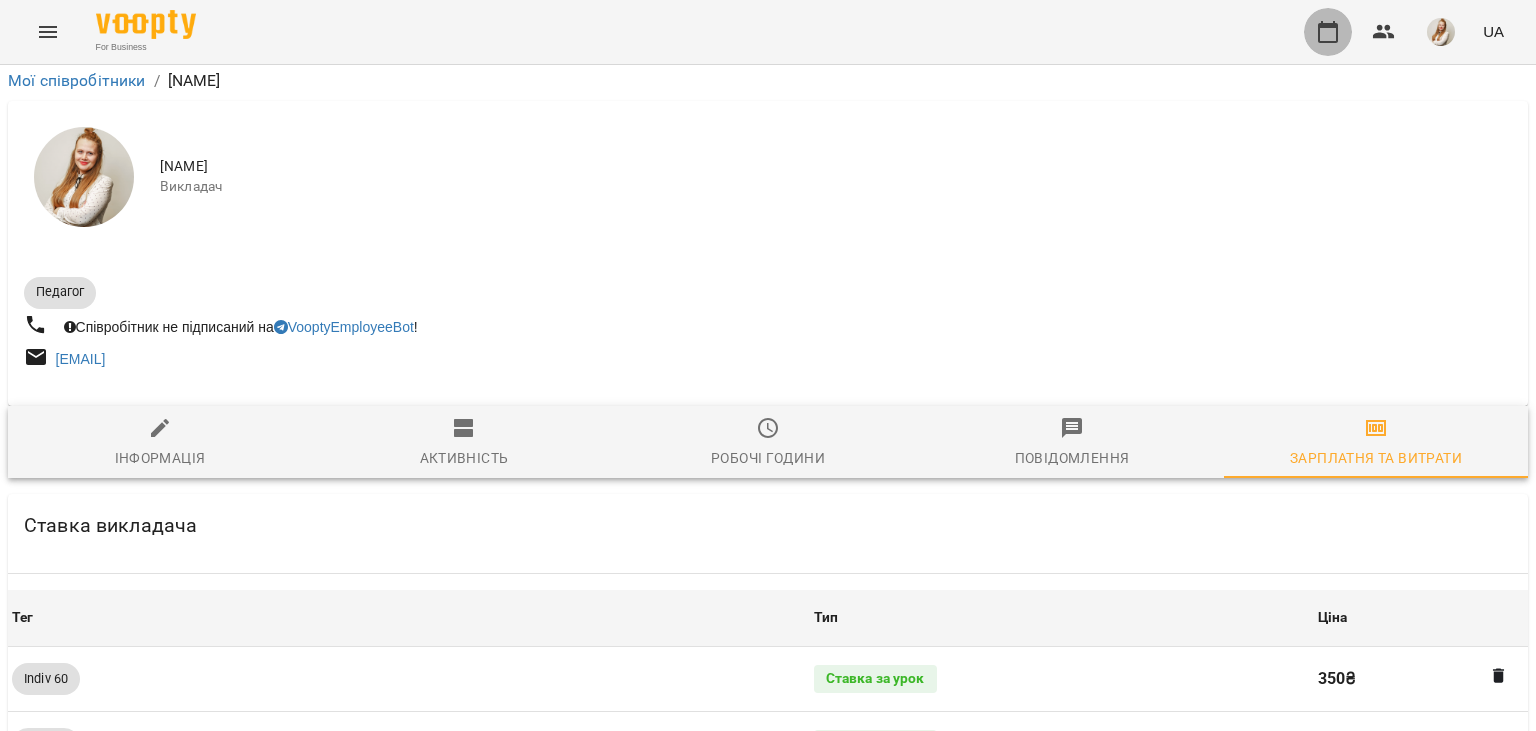 click 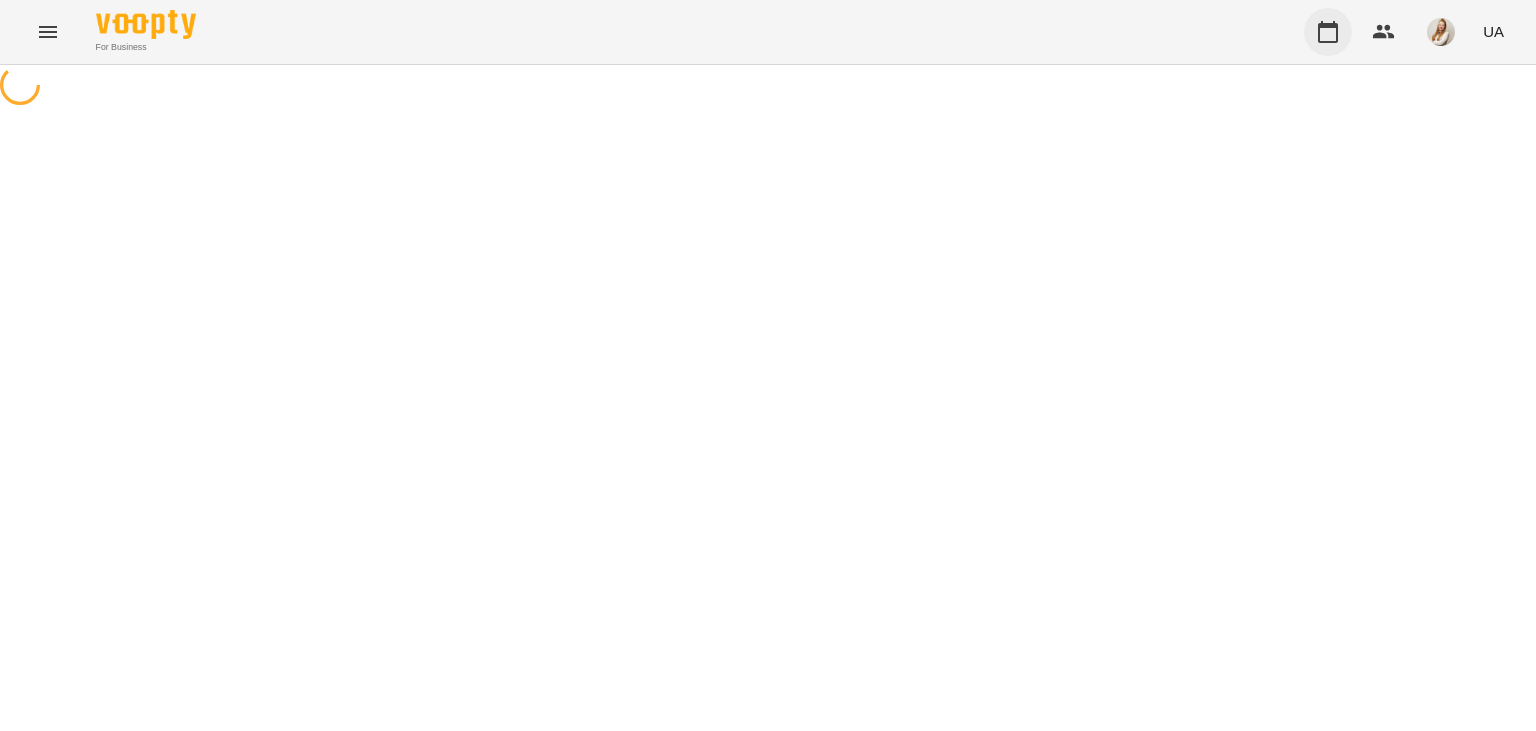 scroll, scrollTop: 0, scrollLeft: 0, axis: both 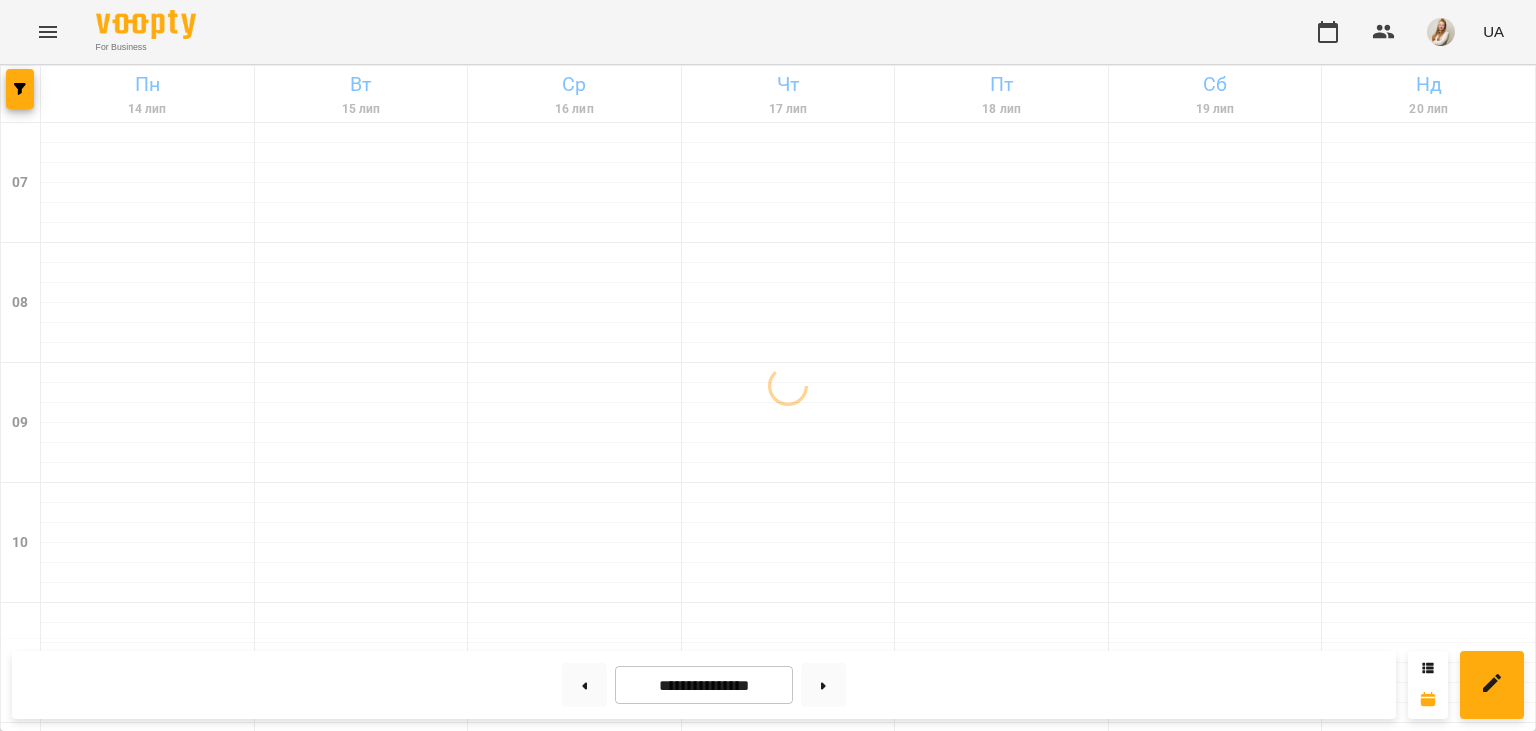 click on "For Business UA" at bounding box center [768, 32] 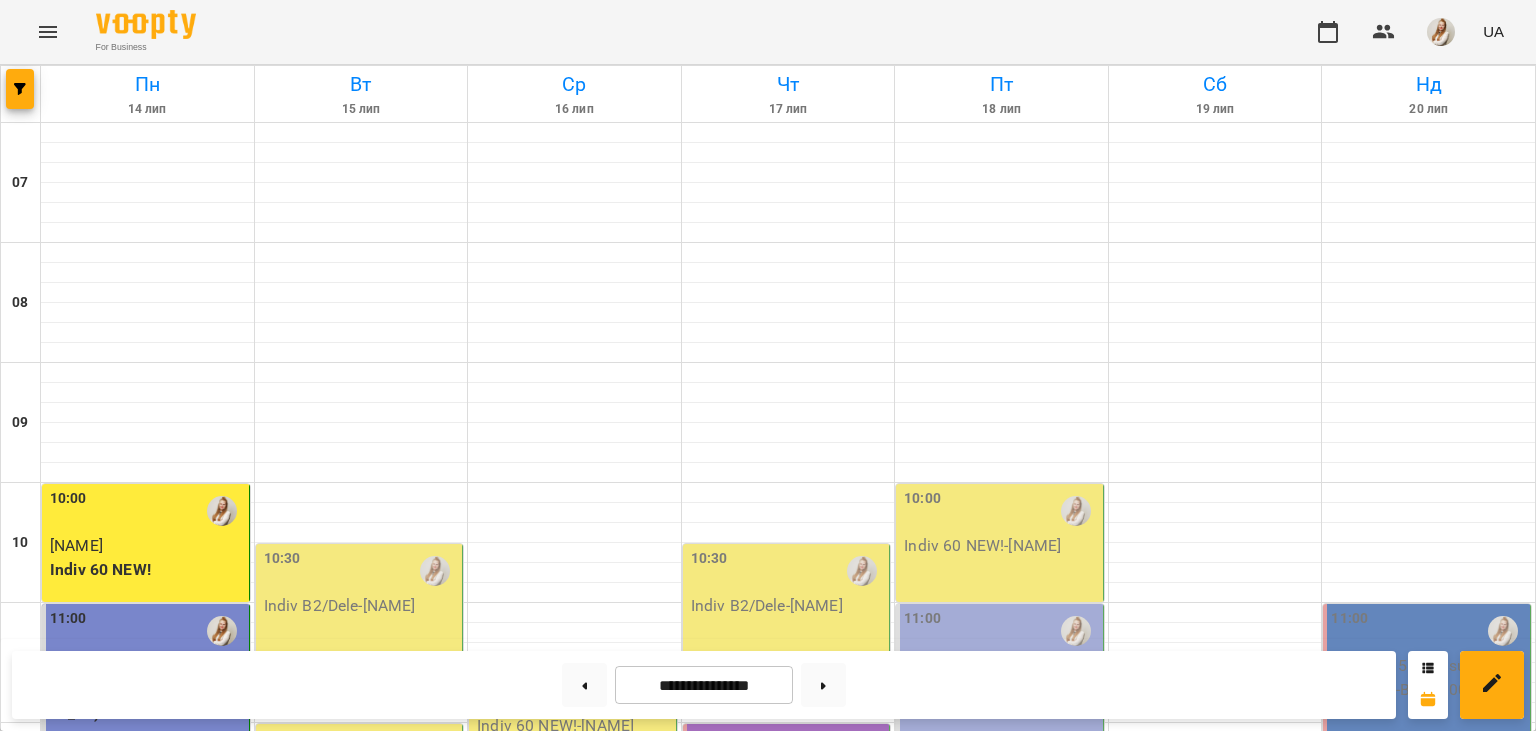 scroll, scrollTop: 1238, scrollLeft: 0, axis: vertical 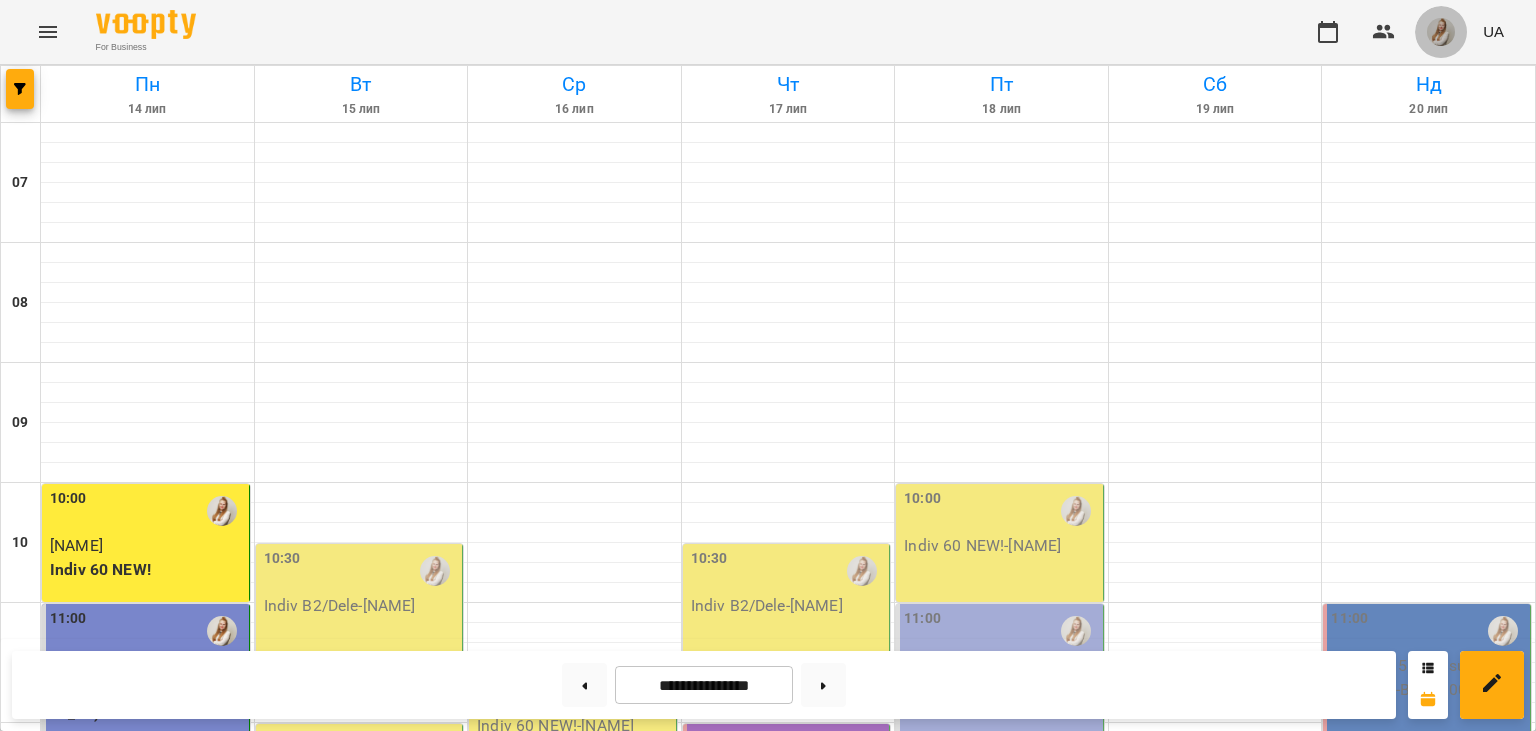 click at bounding box center [1441, 32] 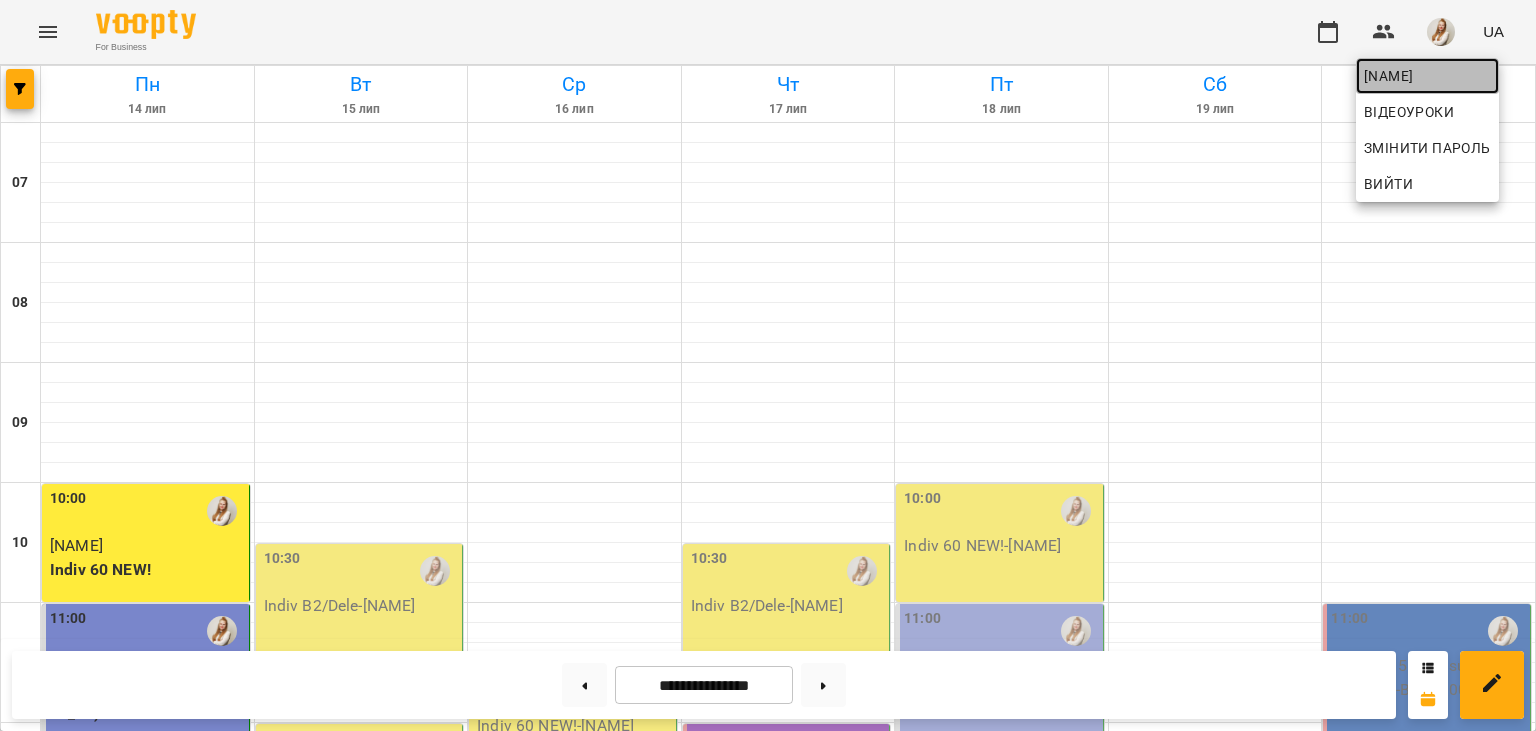 click on "[NAME]" at bounding box center [1427, 76] 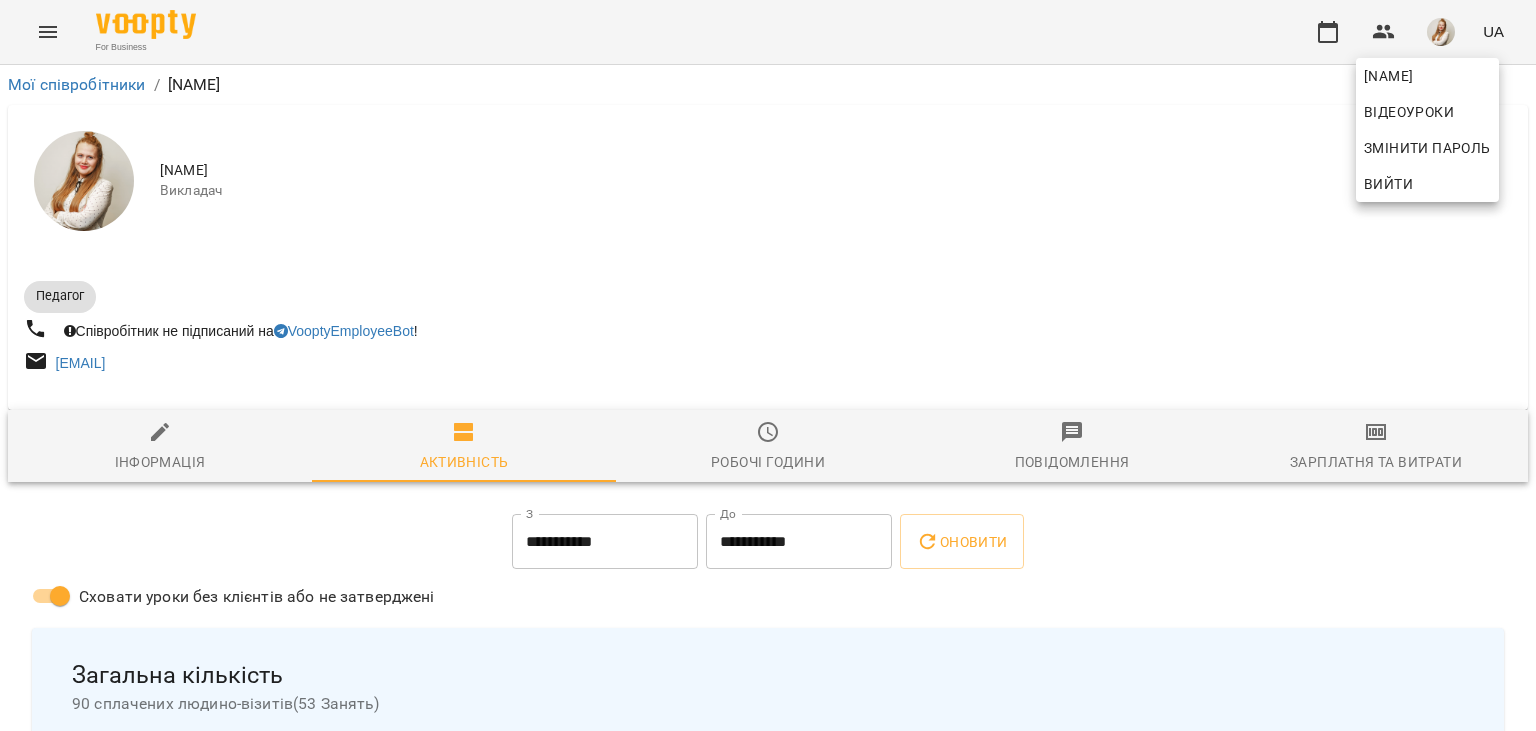 click at bounding box center (768, 365) 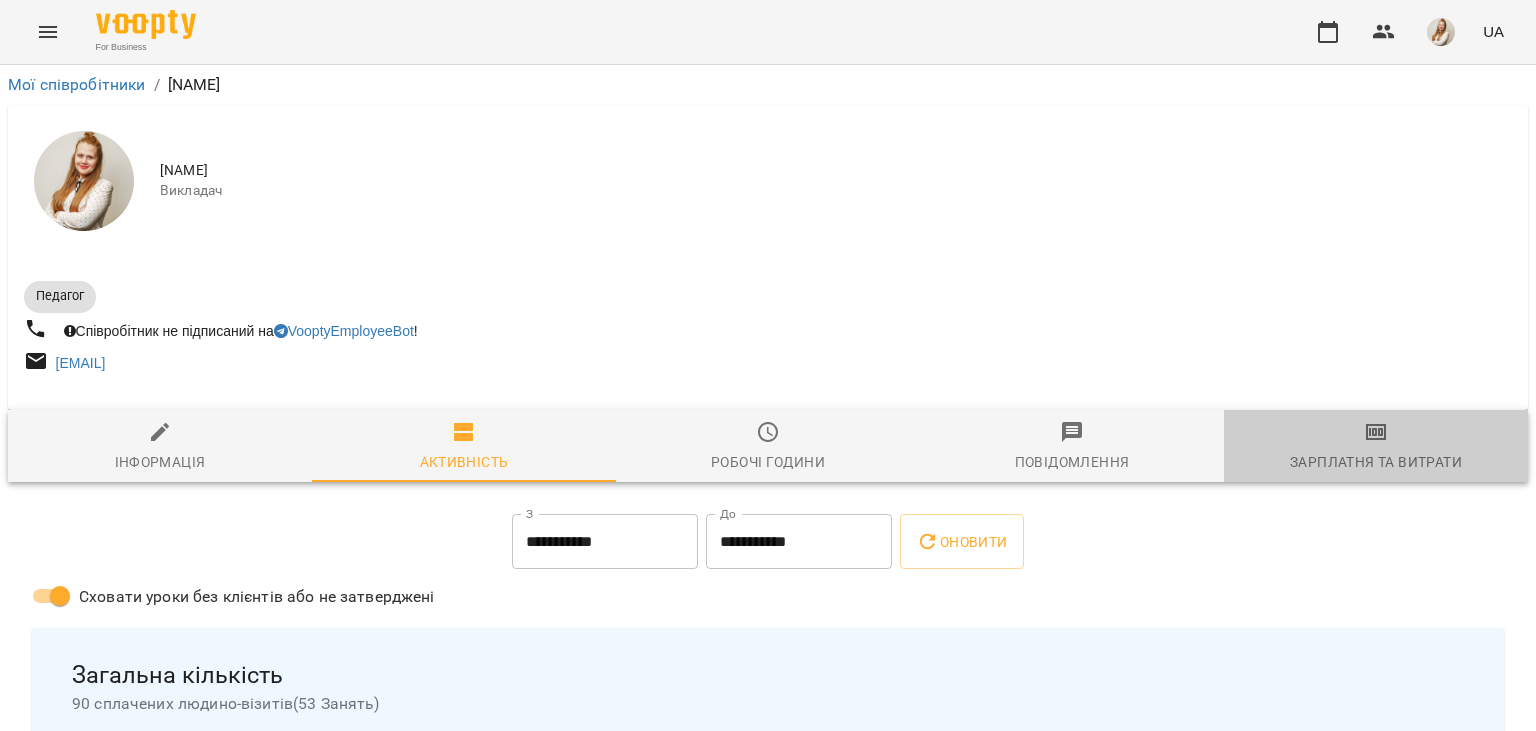 click 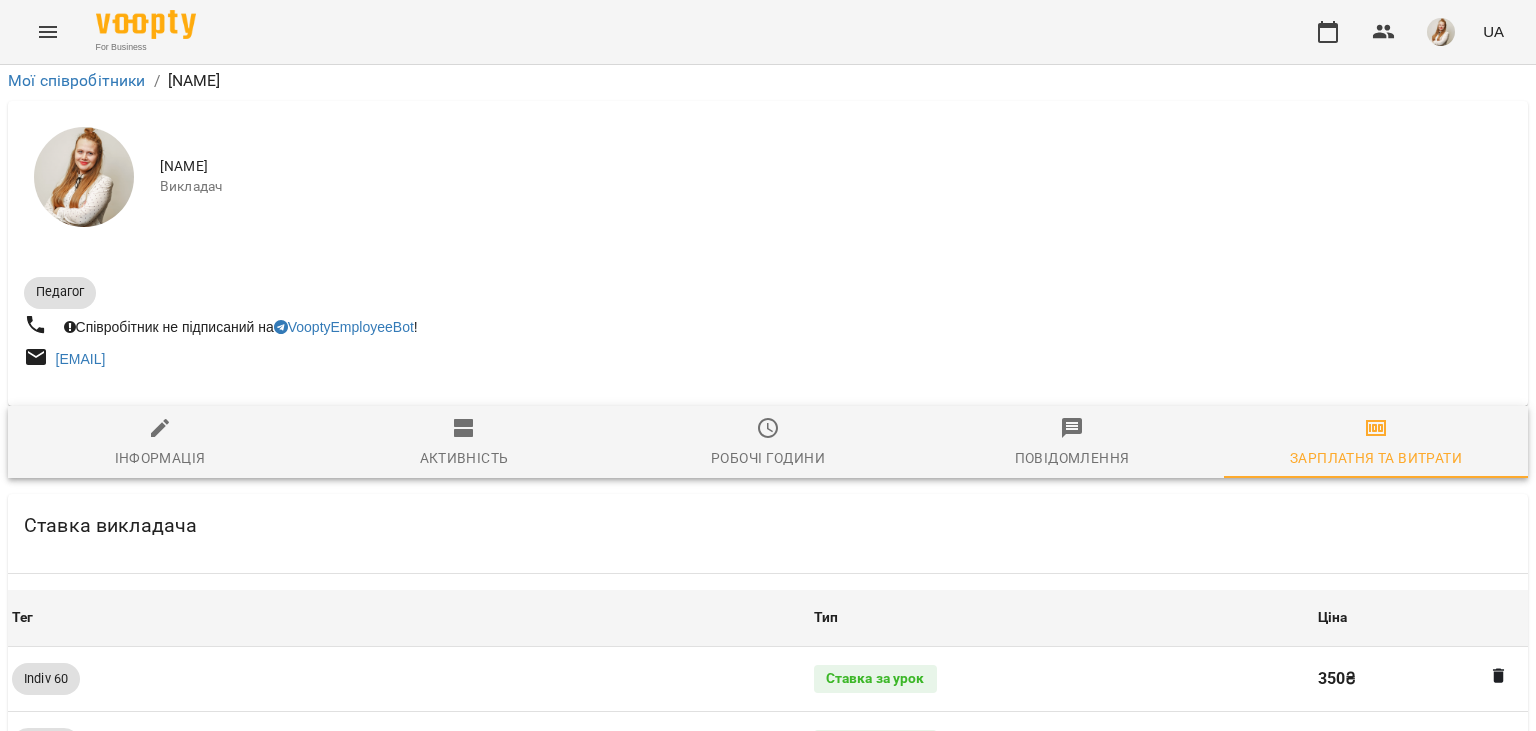 scroll, scrollTop: 1922, scrollLeft: 0, axis: vertical 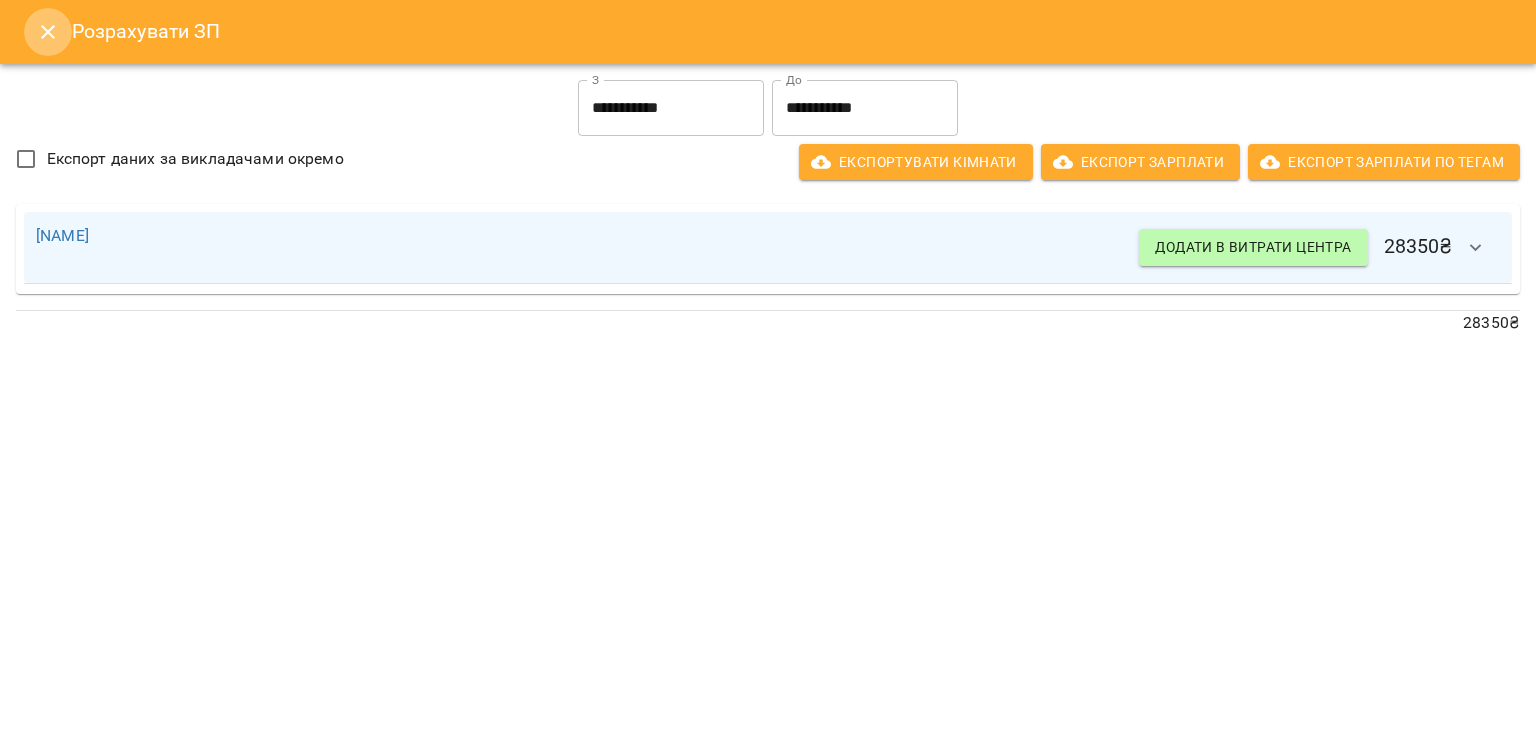 click 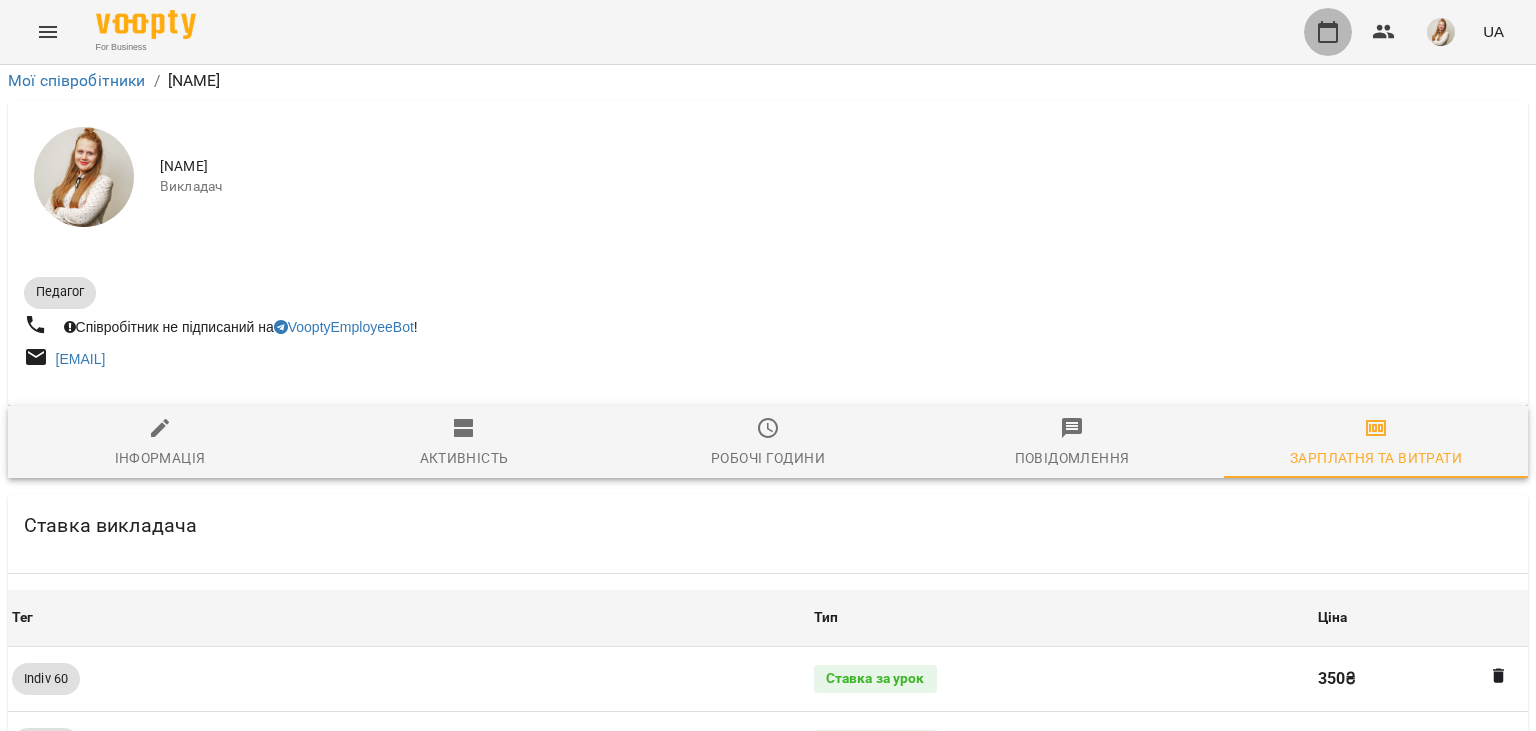 click 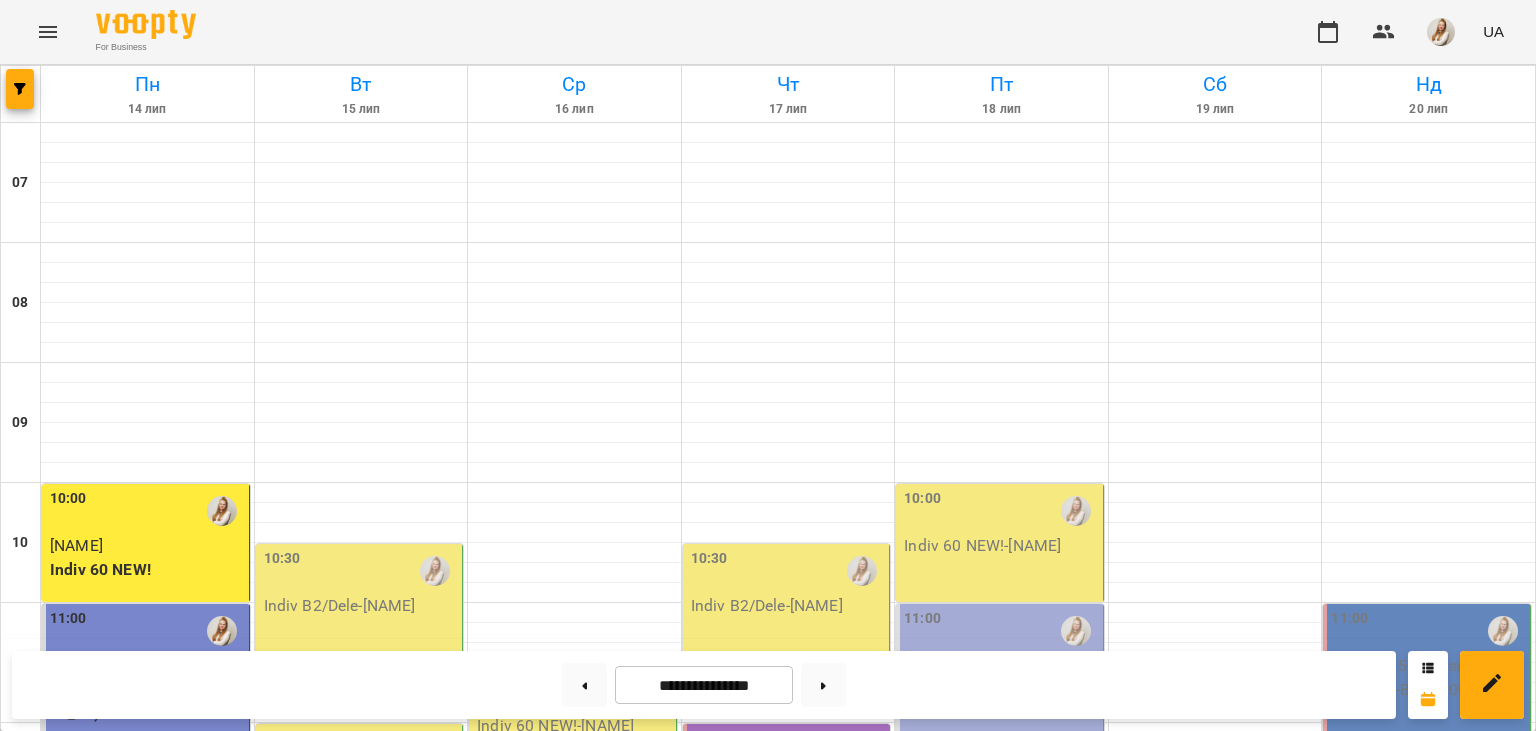click on "For Business UA" at bounding box center [768, 32] 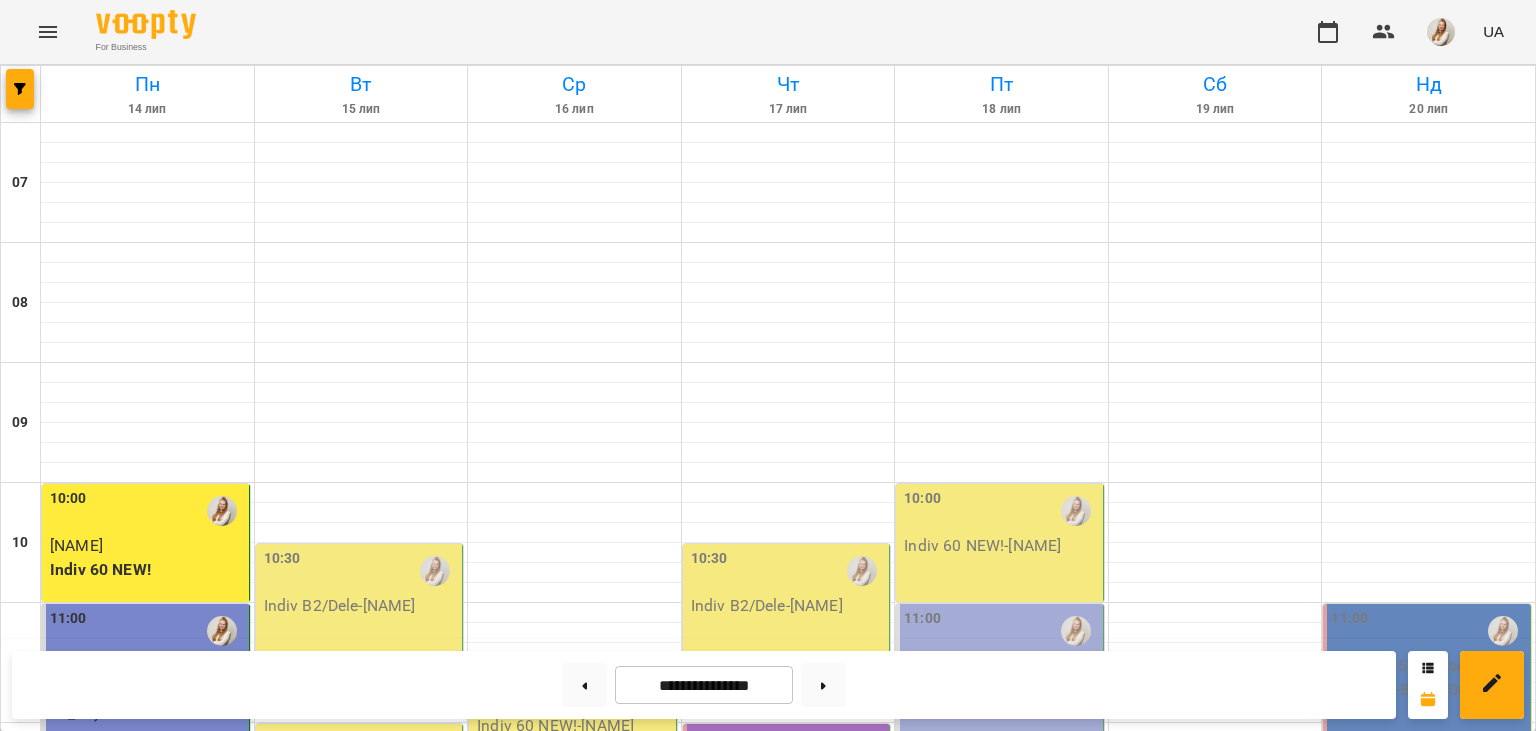 click on "For Business UA" at bounding box center (768, 32) 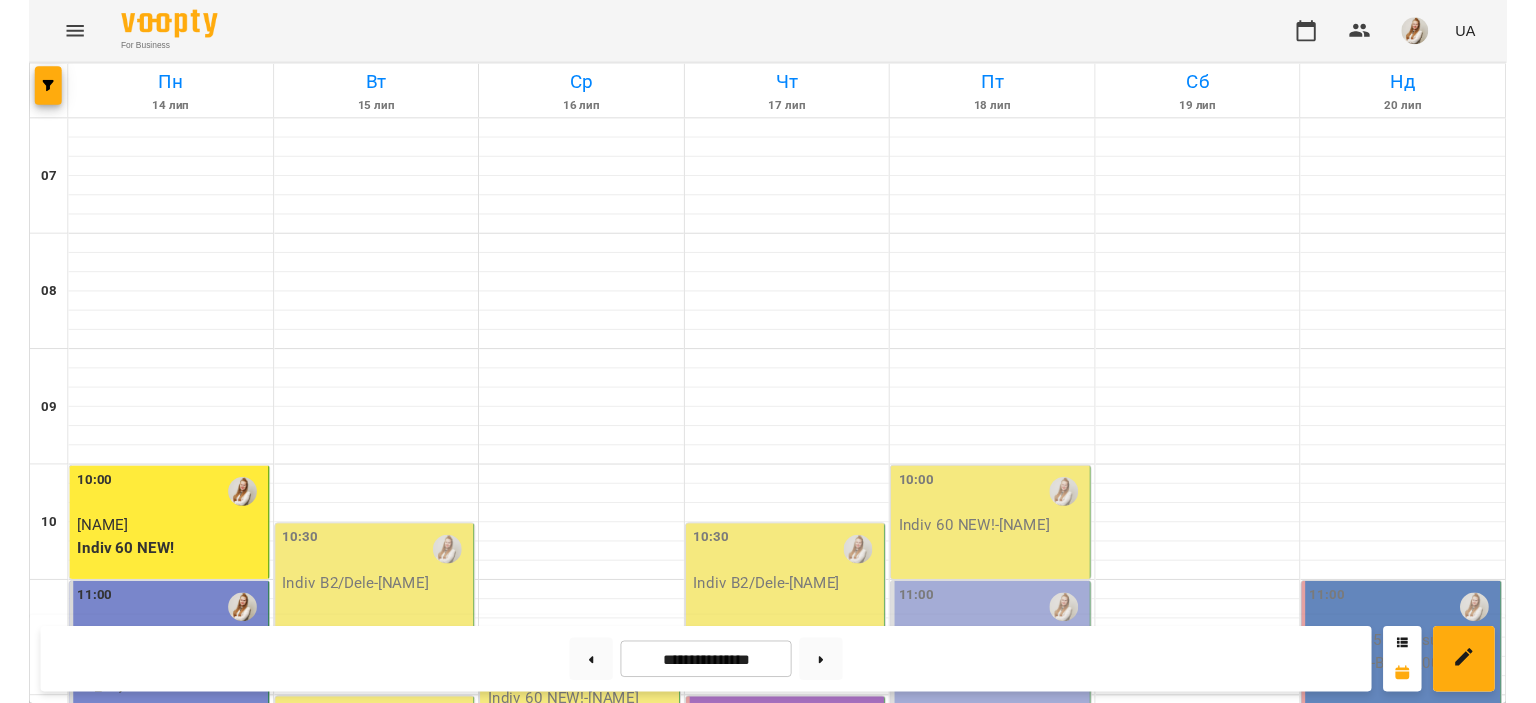 scroll, scrollTop: 552, scrollLeft: 0, axis: vertical 